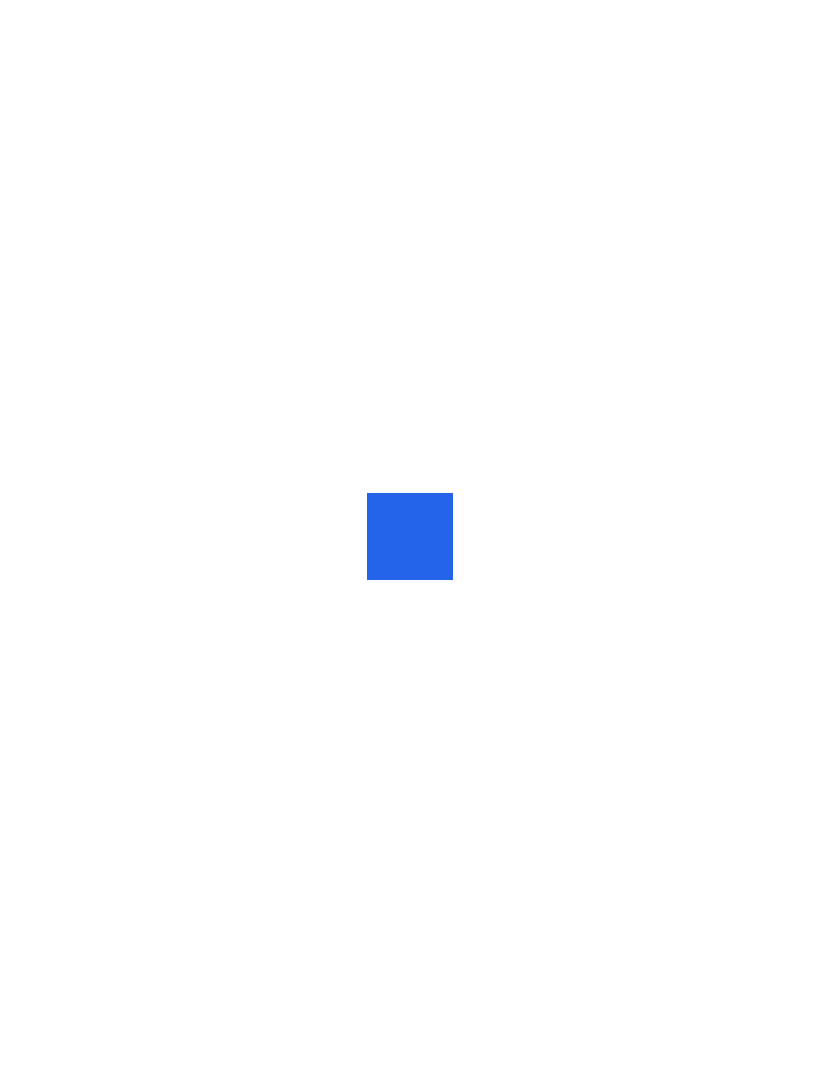 scroll, scrollTop: 0, scrollLeft: 0, axis: both 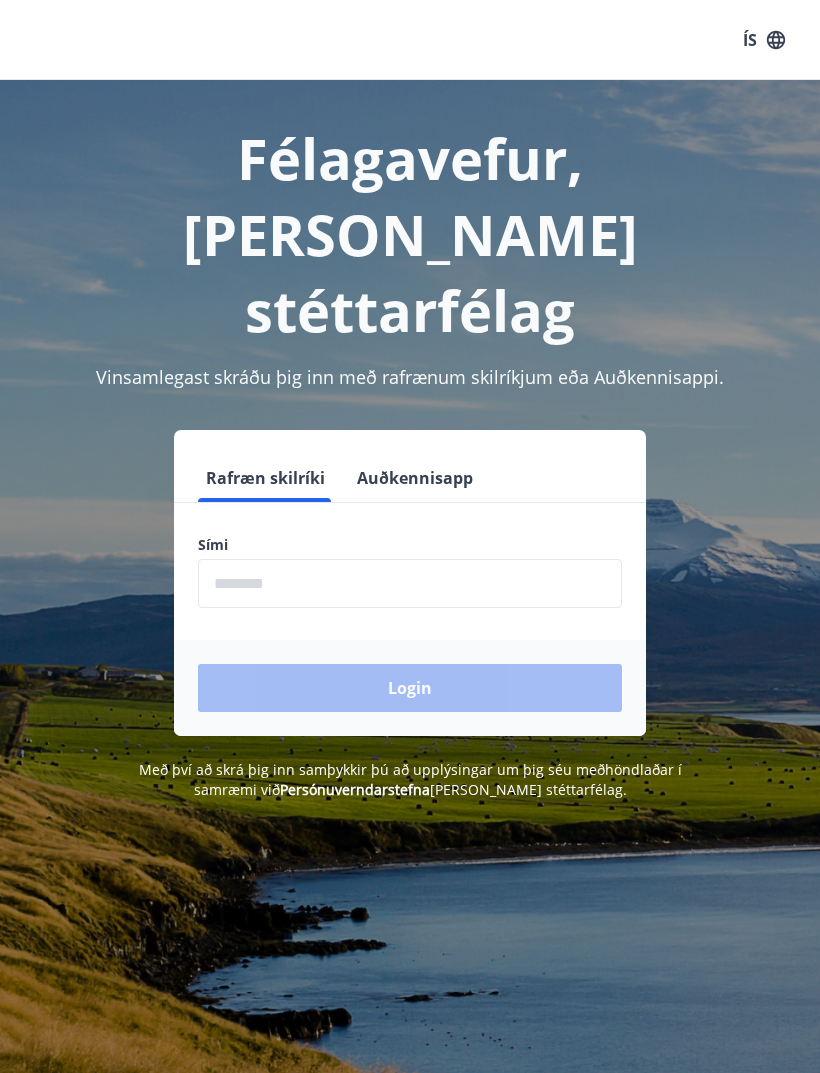 click on "Auðkennisapp" at bounding box center [415, 478] 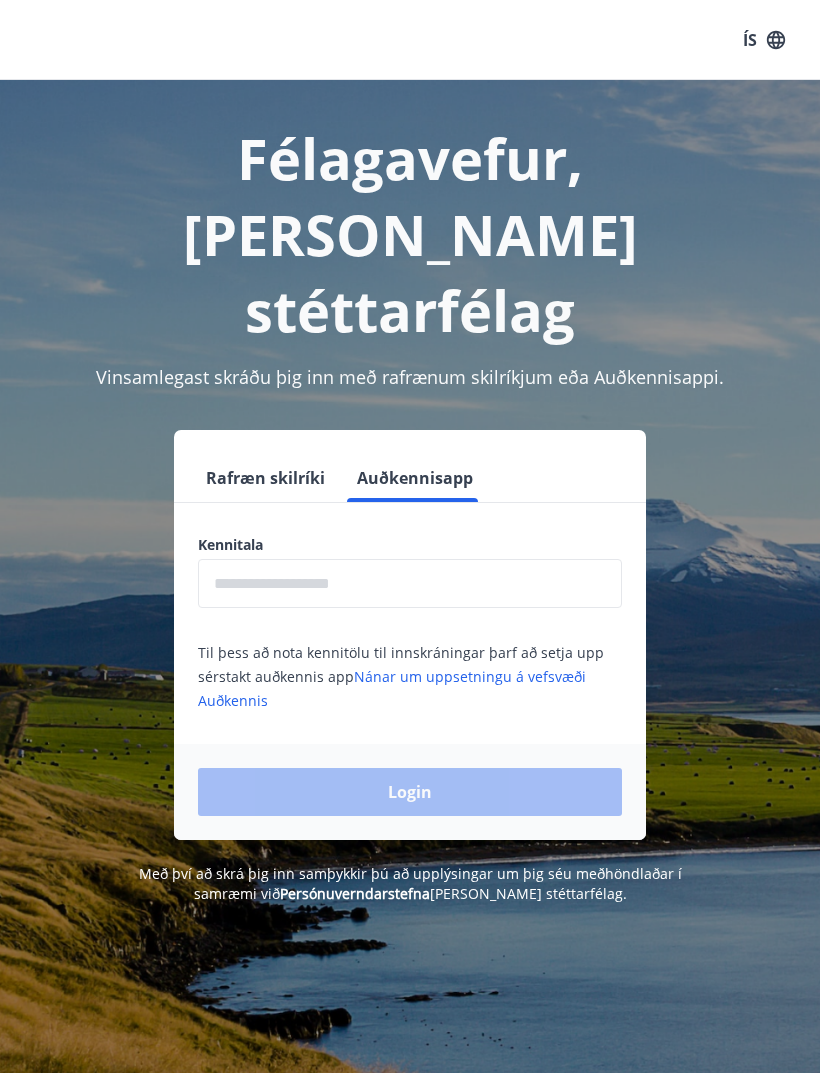 click at bounding box center [410, 583] 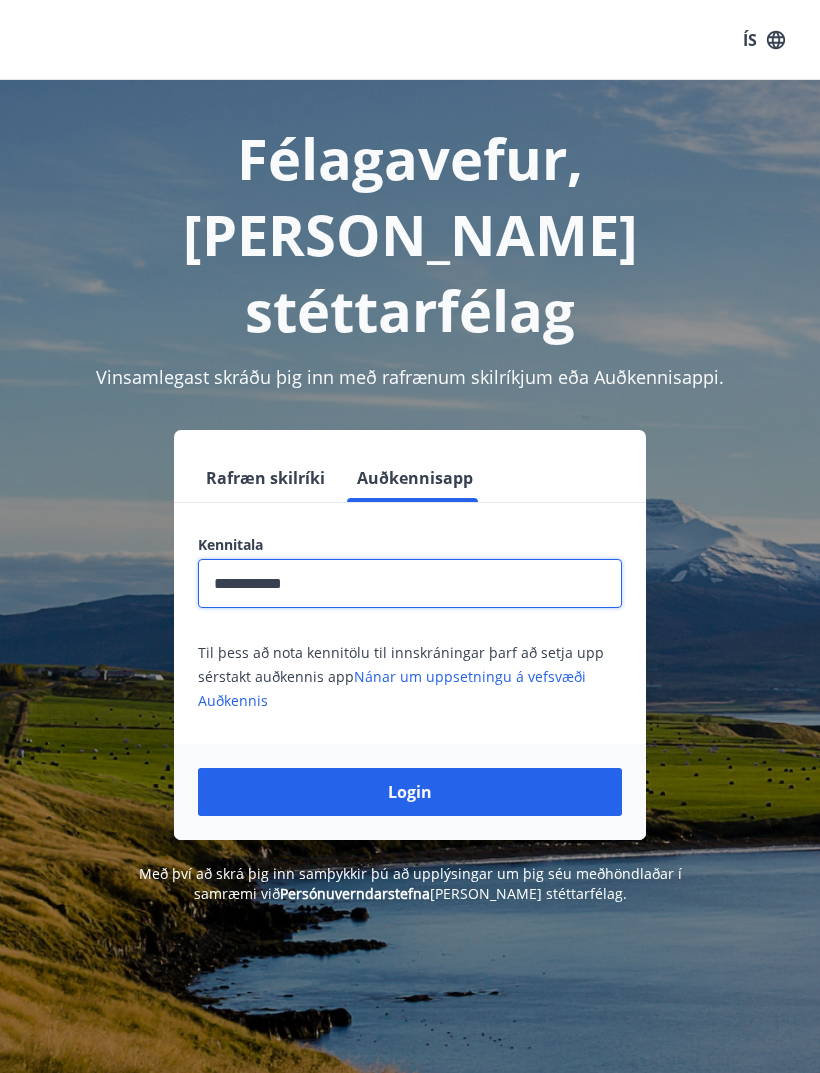 type on "**********" 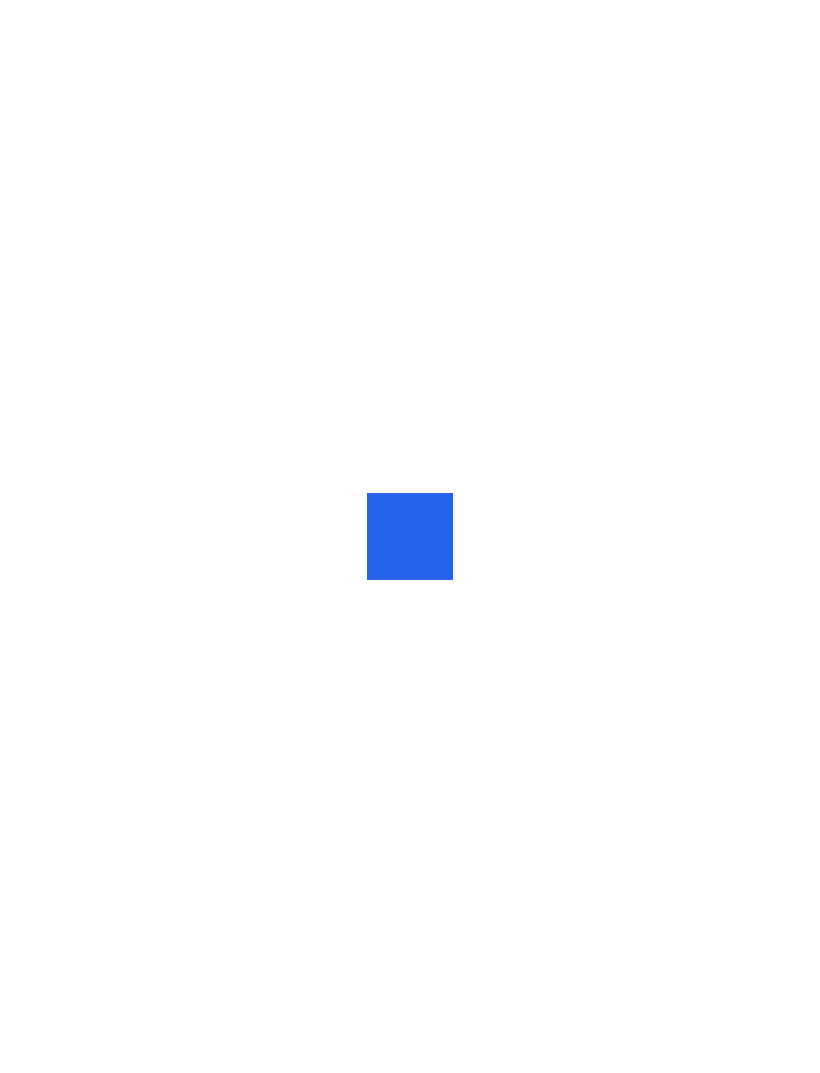 scroll, scrollTop: 0, scrollLeft: 0, axis: both 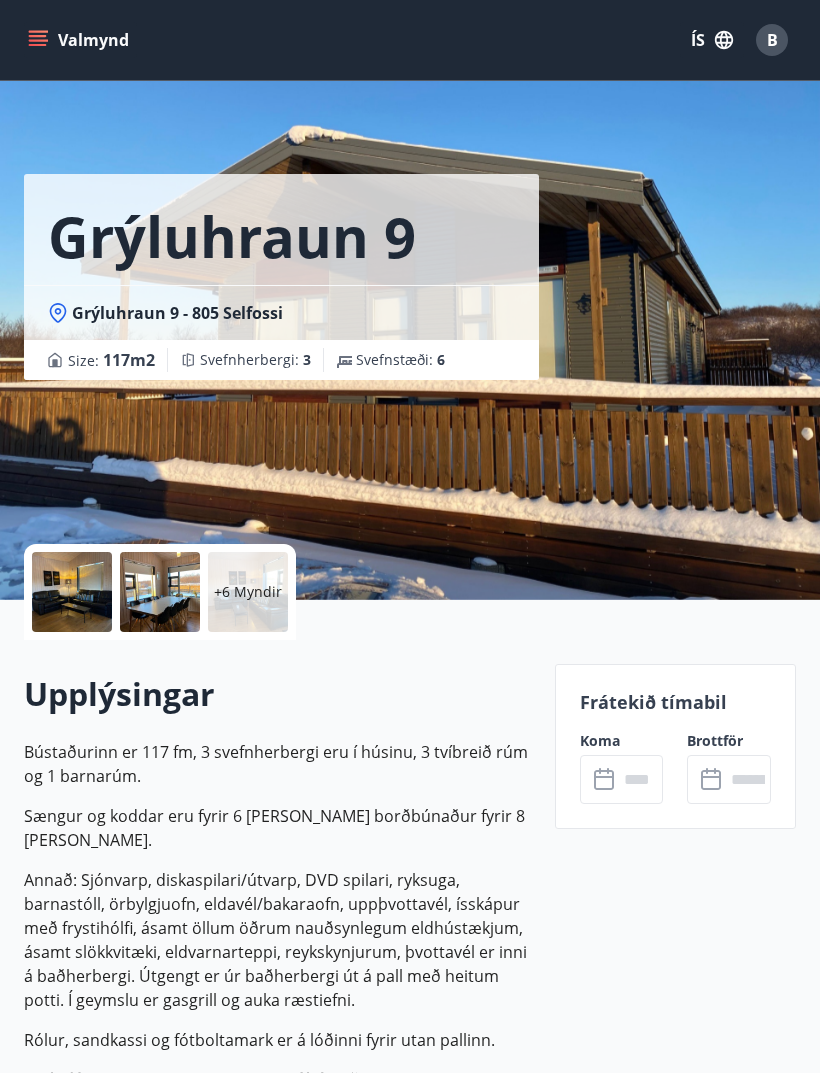 click on "B" at bounding box center [772, 40] 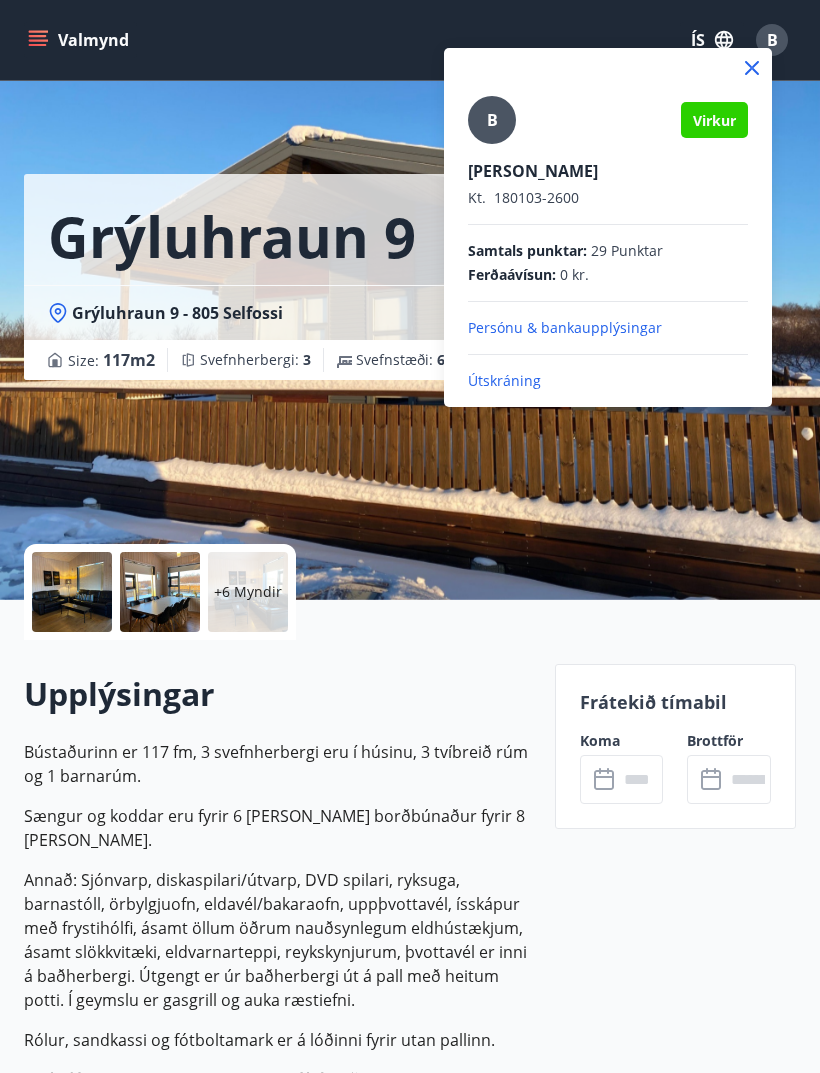click at bounding box center [410, 536] 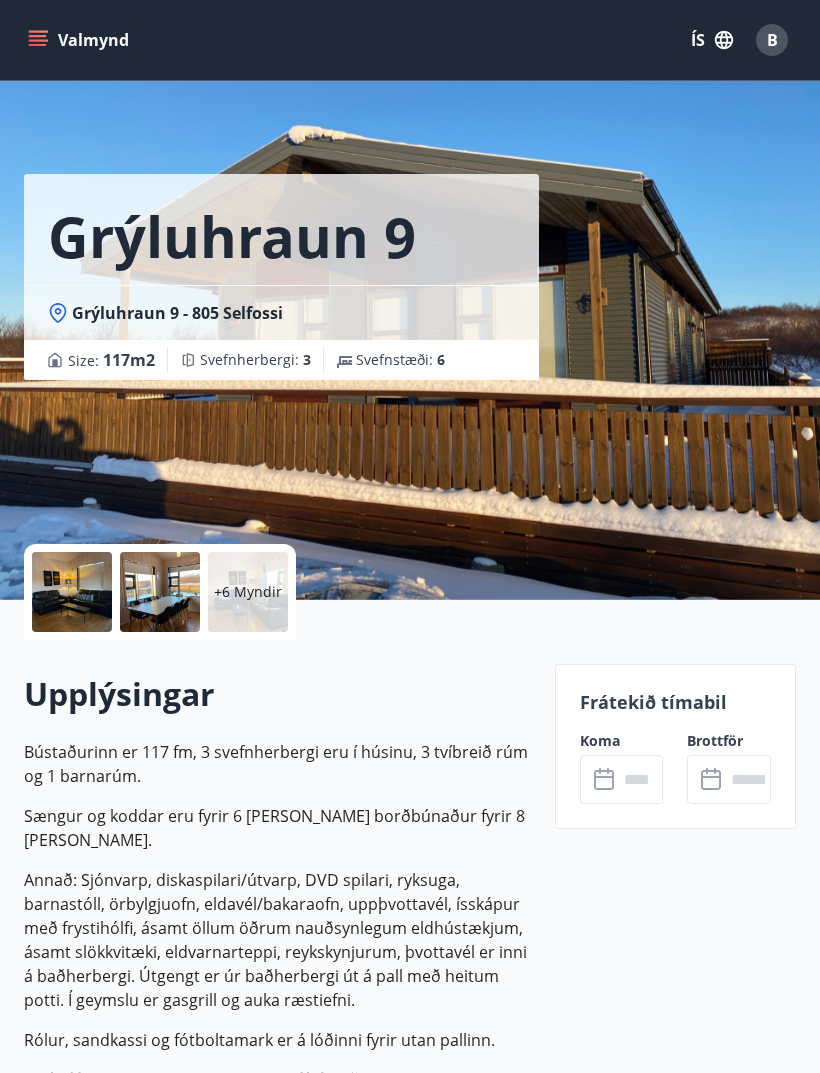 click on "Valmynd" at bounding box center [80, 40] 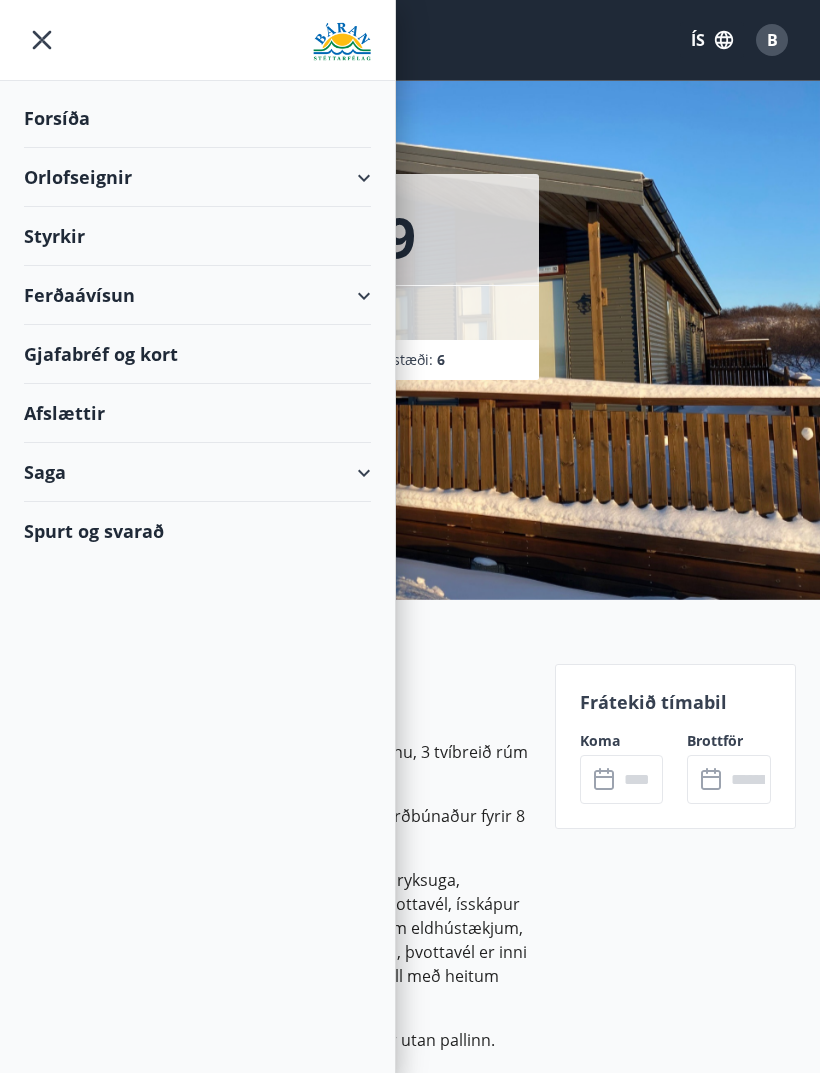 click 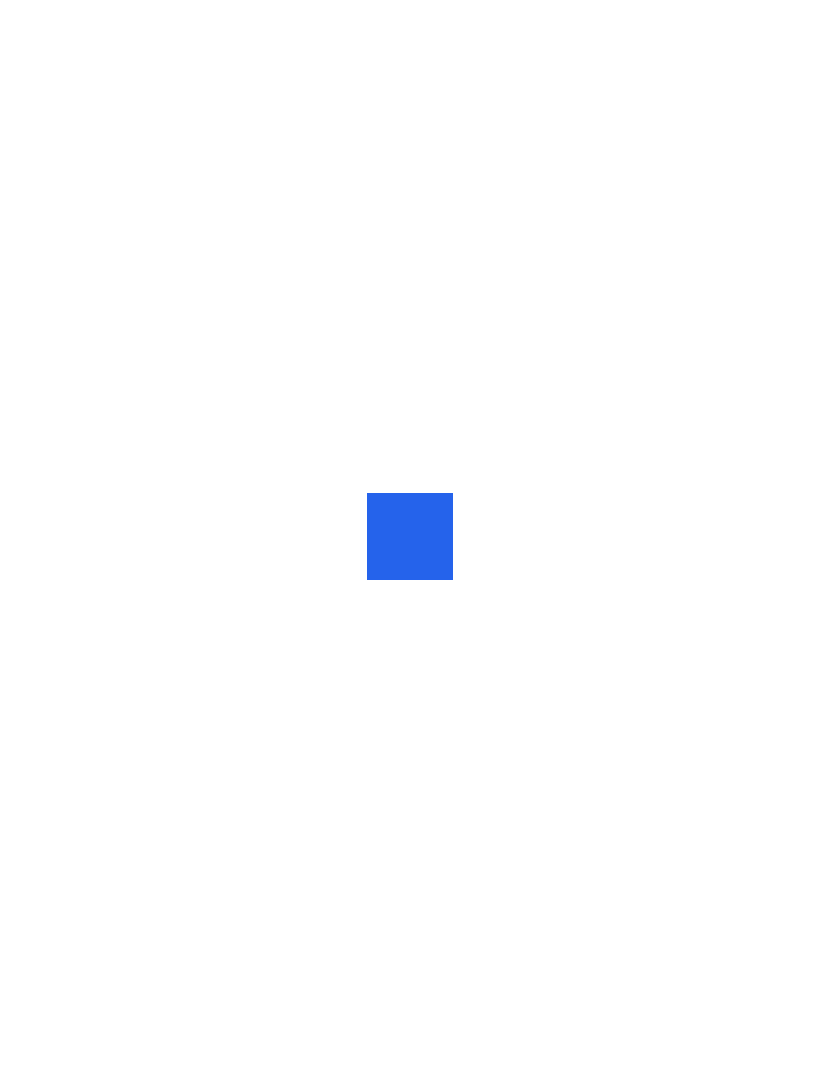 scroll, scrollTop: 0, scrollLeft: 0, axis: both 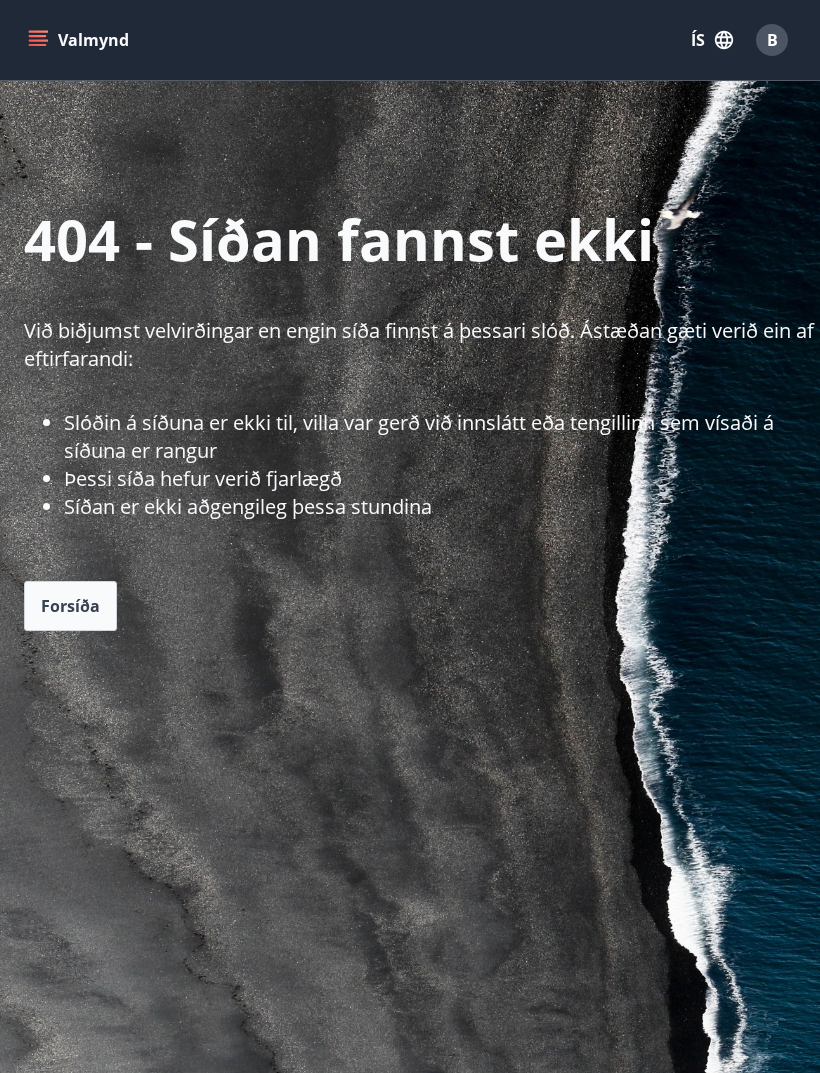 click on "Valmynd" at bounding box center [80, 40] 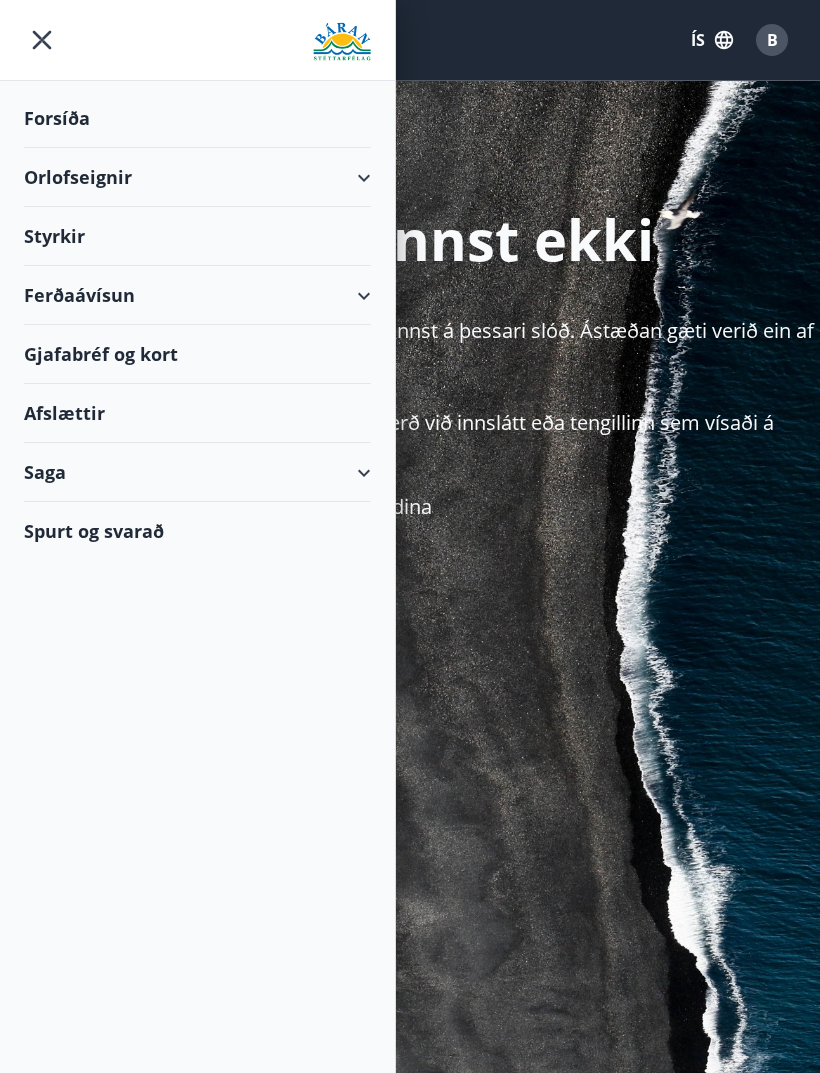 click on "Orlofseignir" at bounding box center (197, 177) 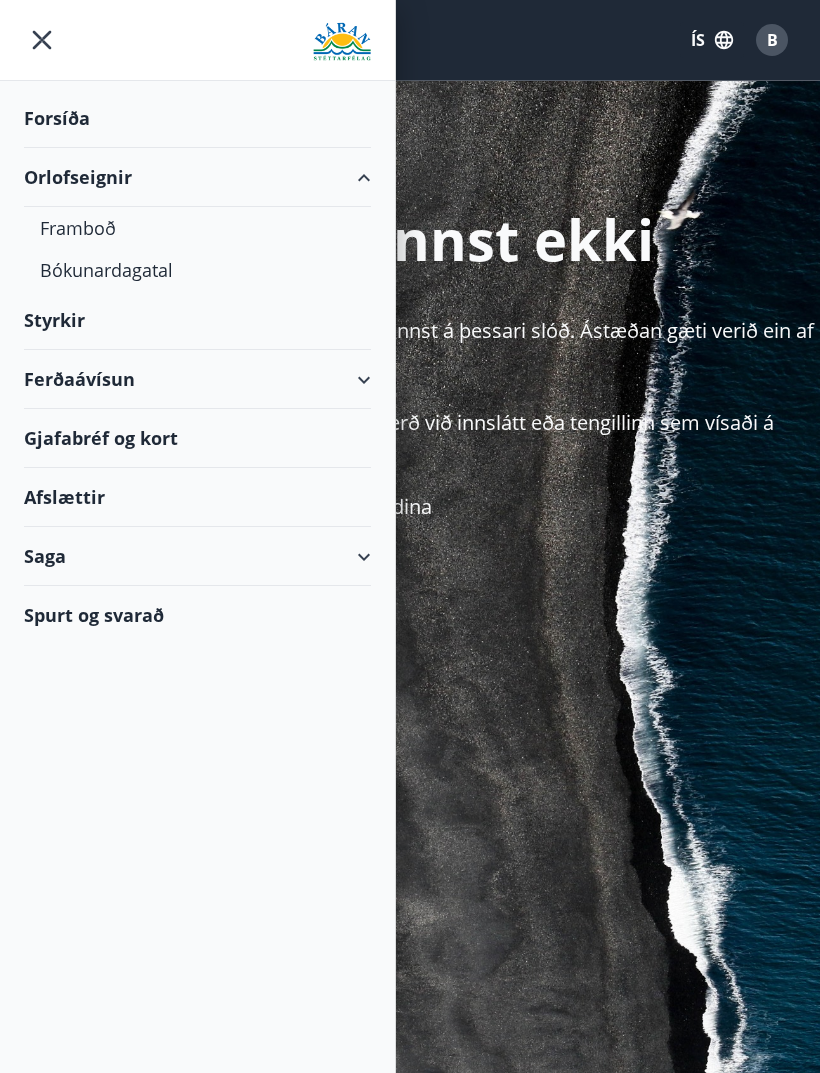 click on "Forsíða" at bounding box center (197, 118) 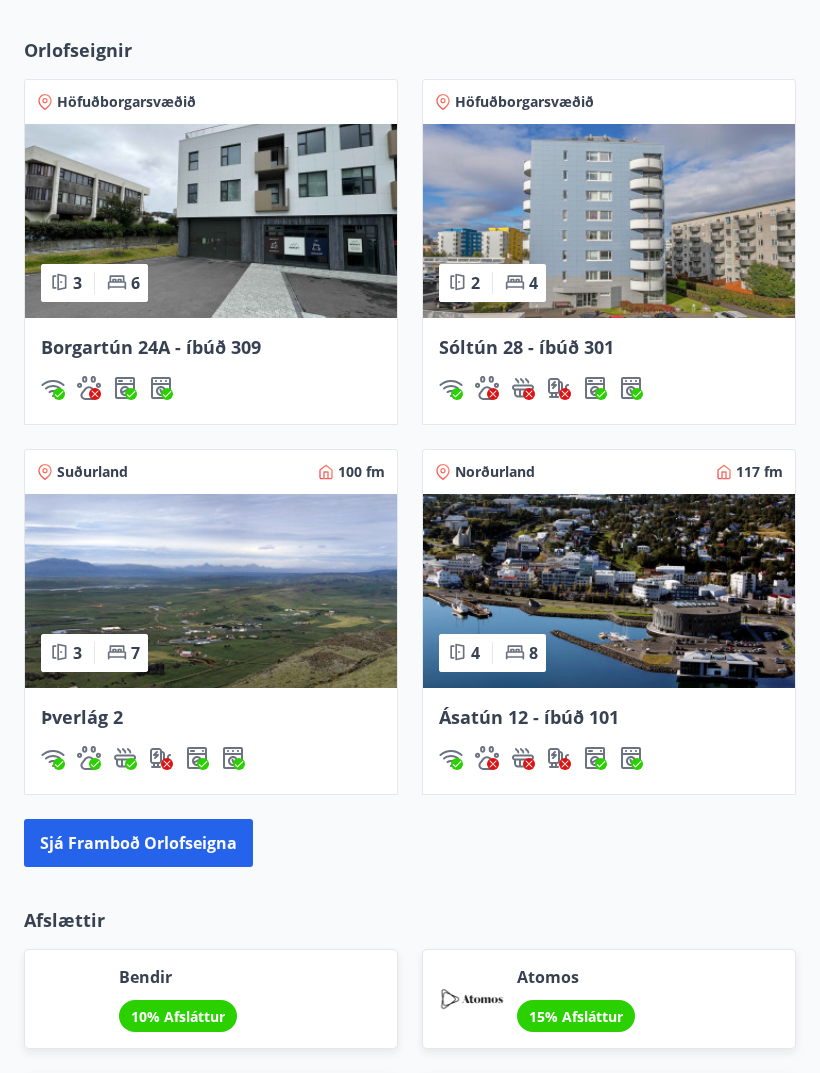 scroll, scrollTop: 1483, scrollLeft: 0, axis: vertical 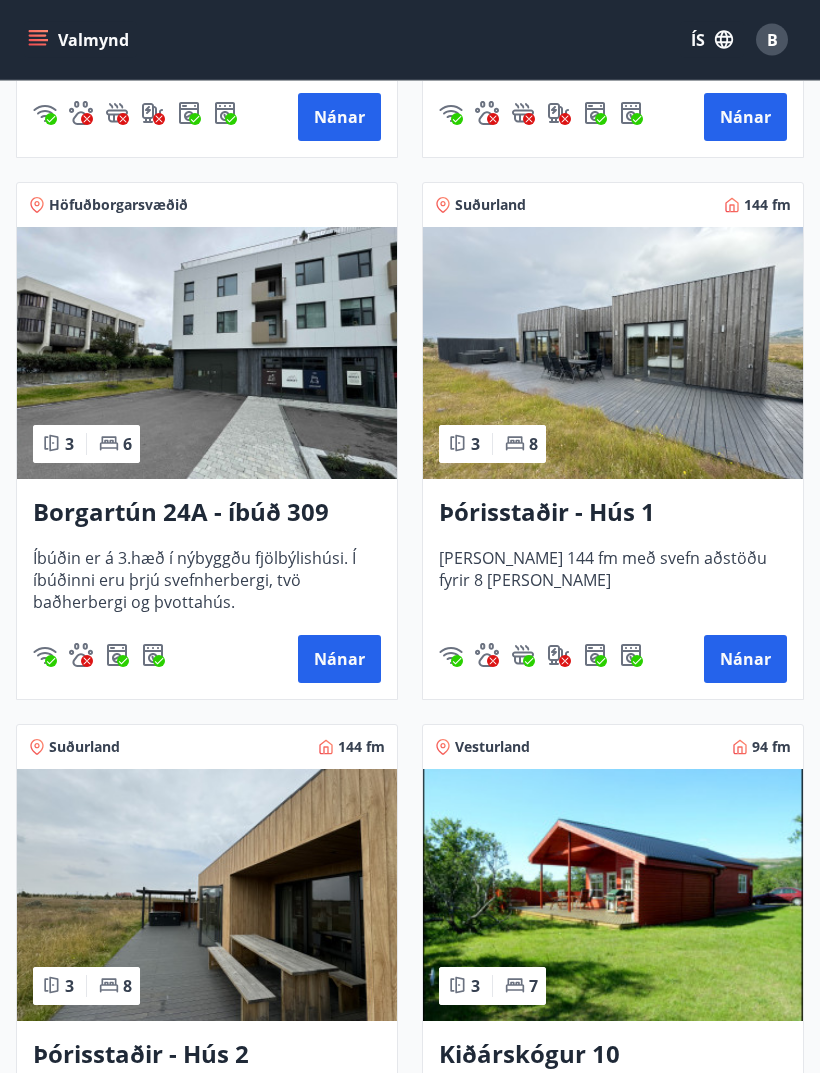 click at bounding box center (613, 354) 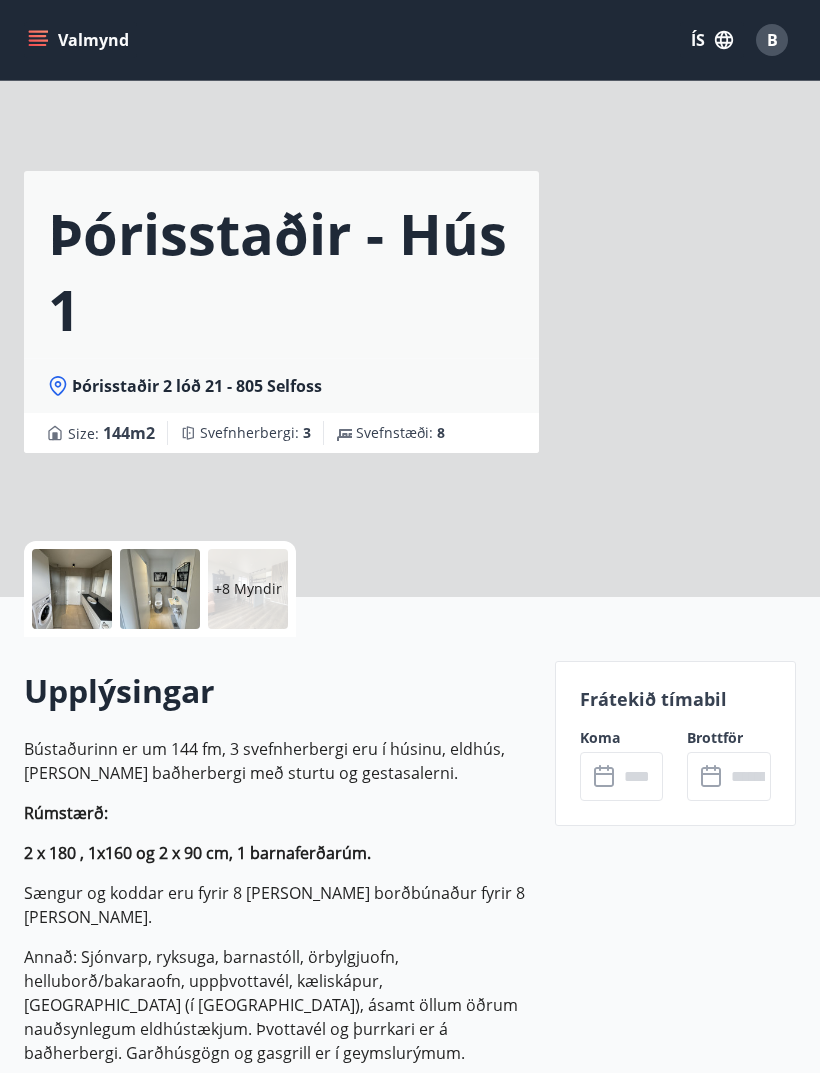 scroll, scrollTop: 0, scrollLeft: 0, axis: both 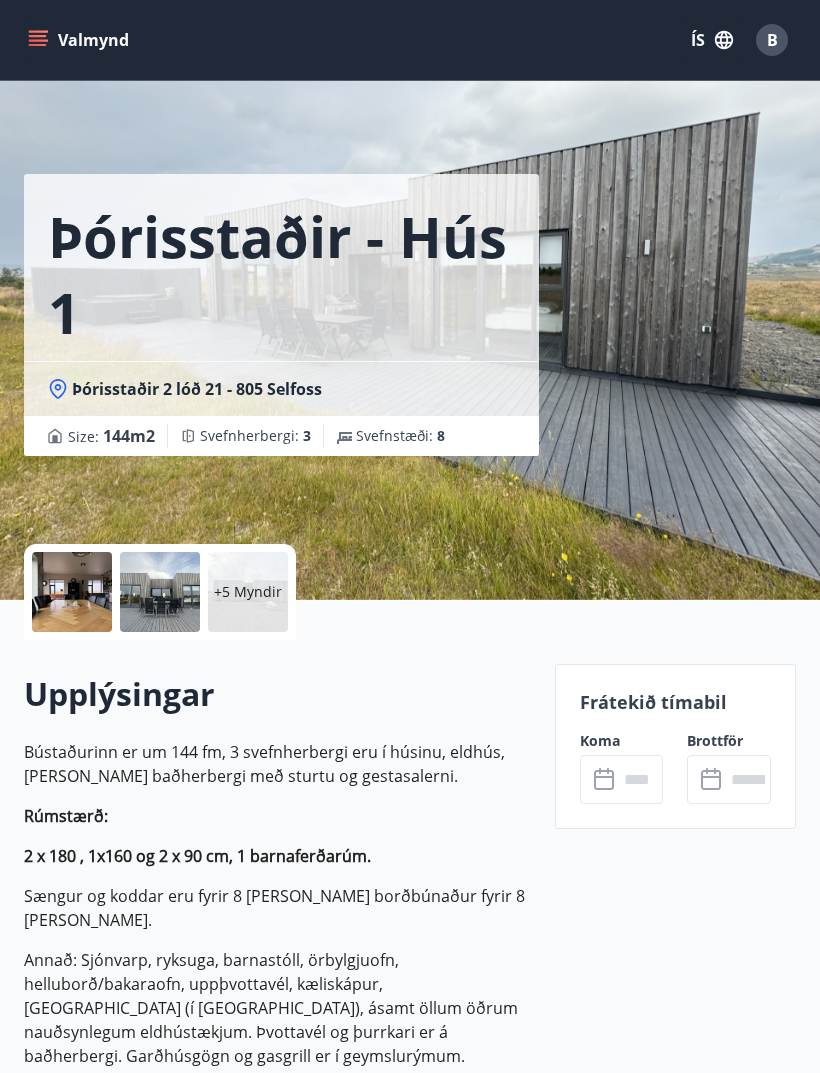 click on "​ ​" at bounding box center (622, 779) 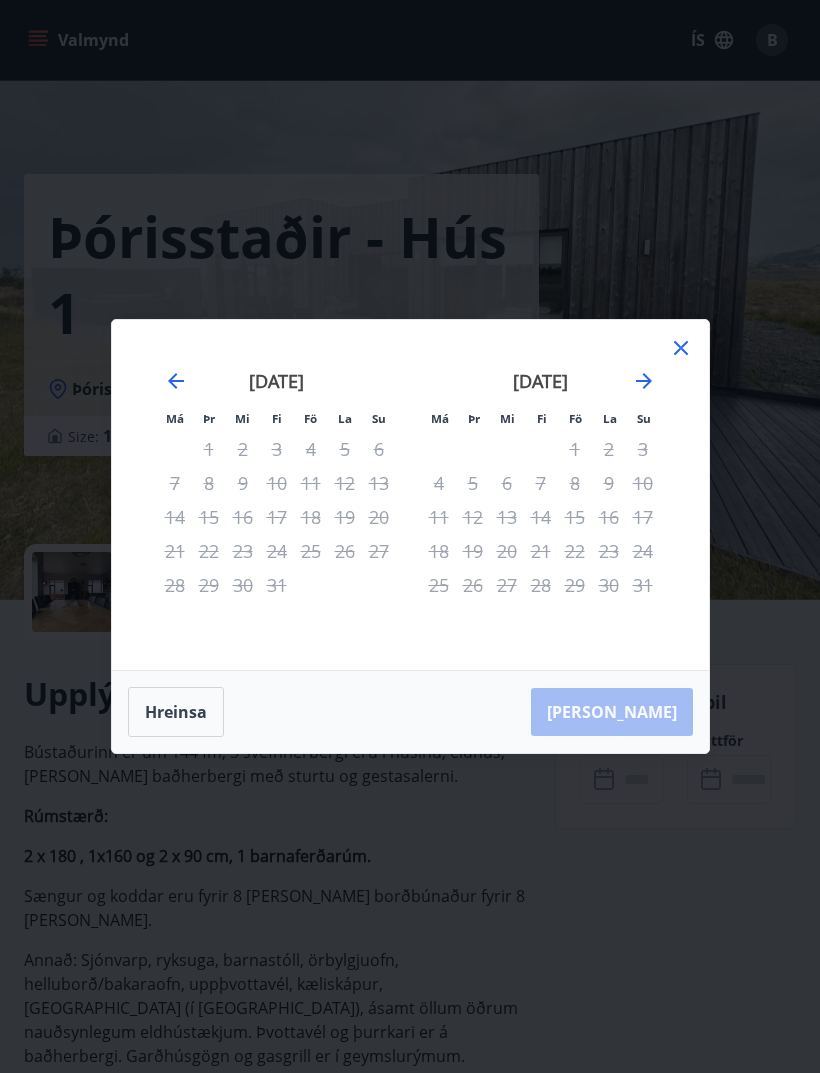 click 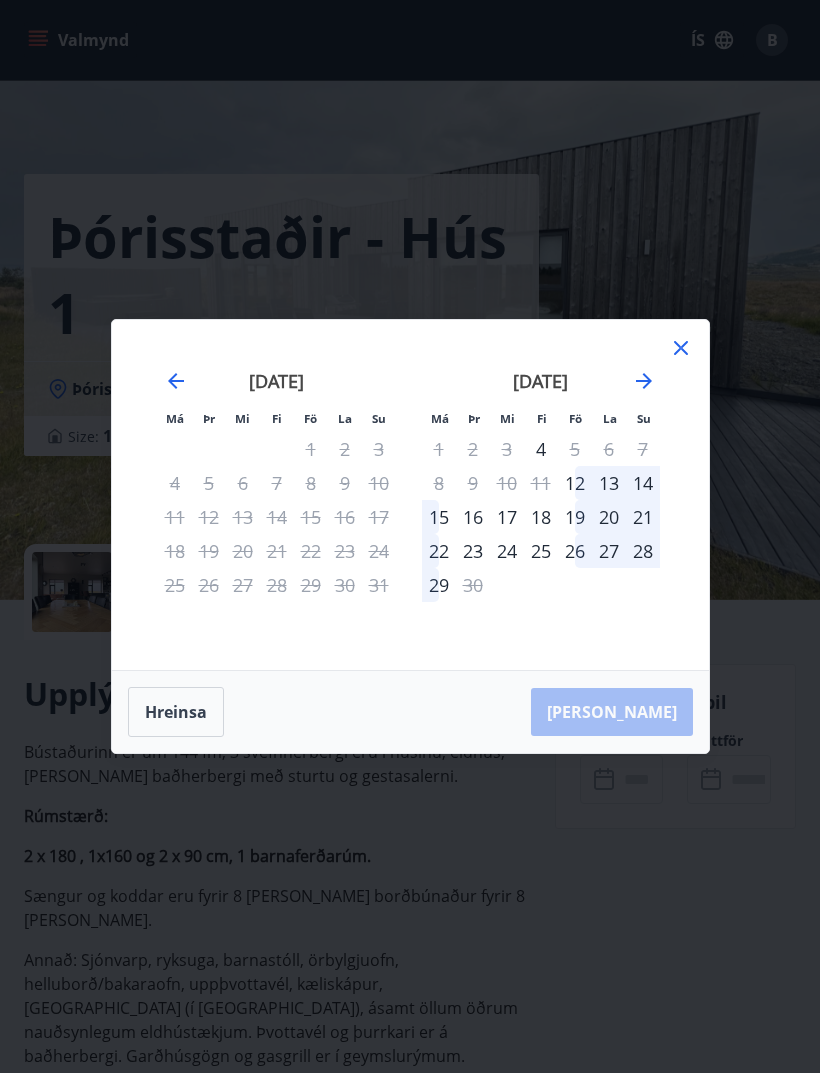 click 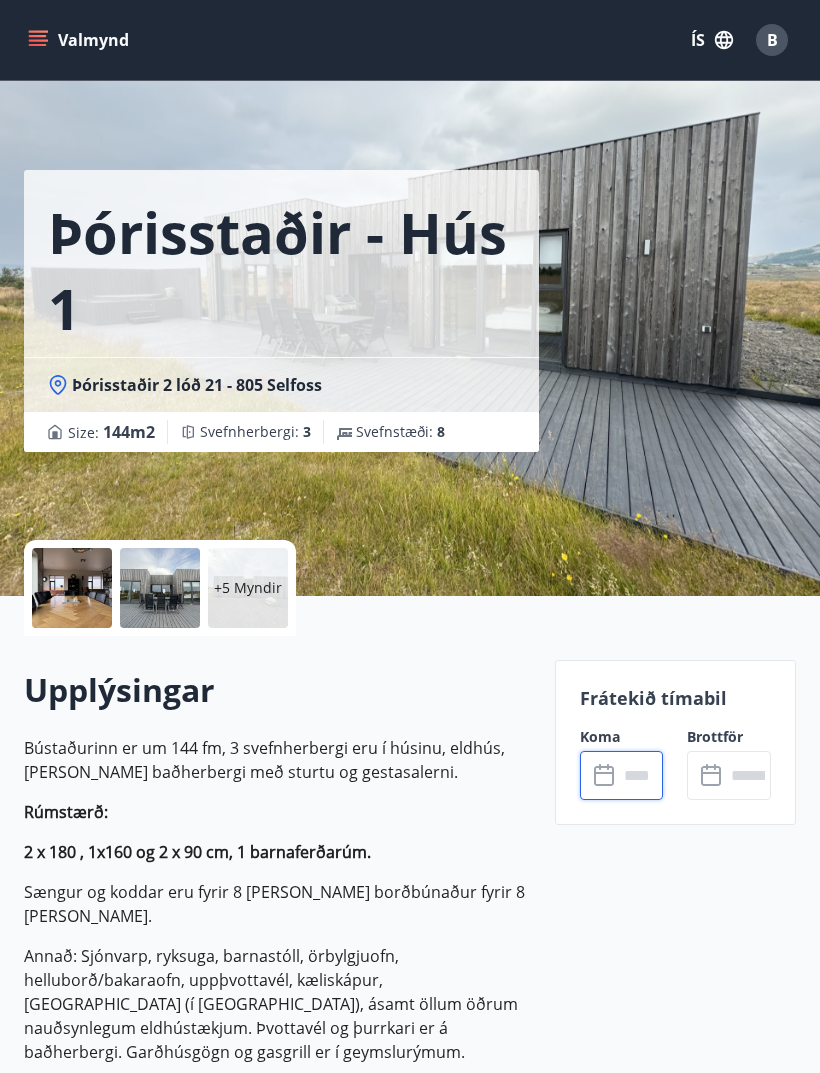 scroll, scrollTop: 0, scrollLeft: 0, axis: both 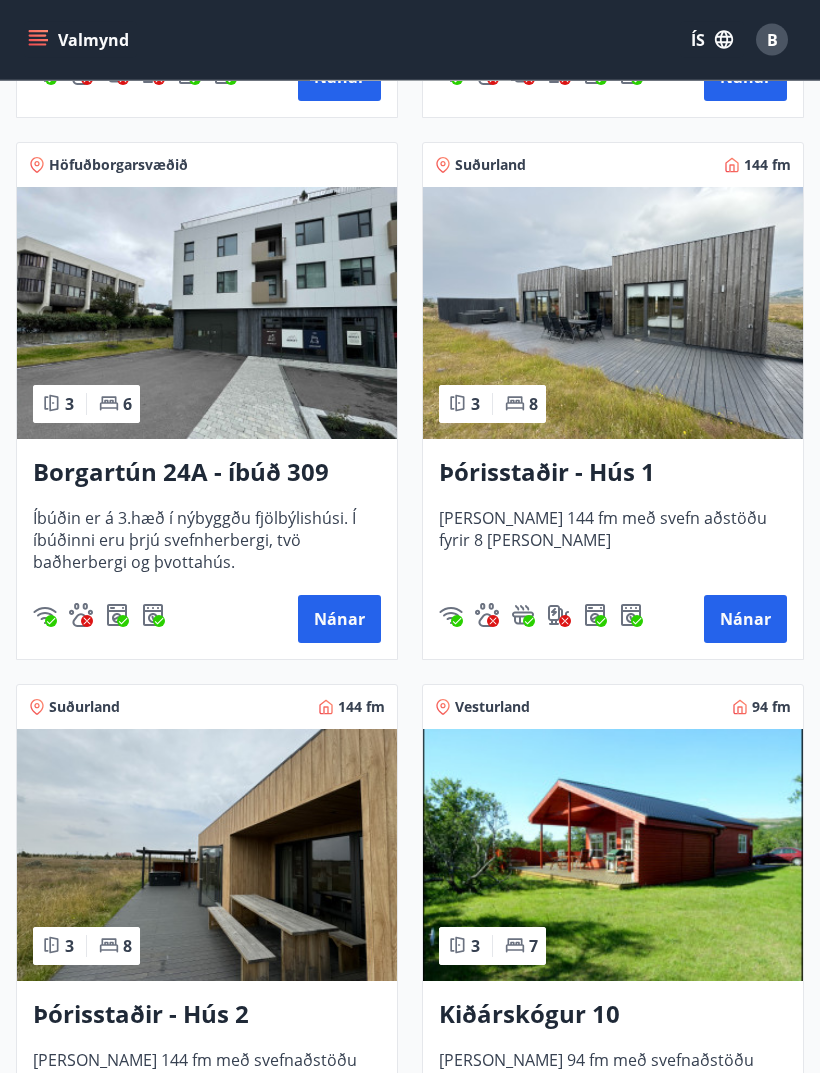 click at bounding box center [207, 856] 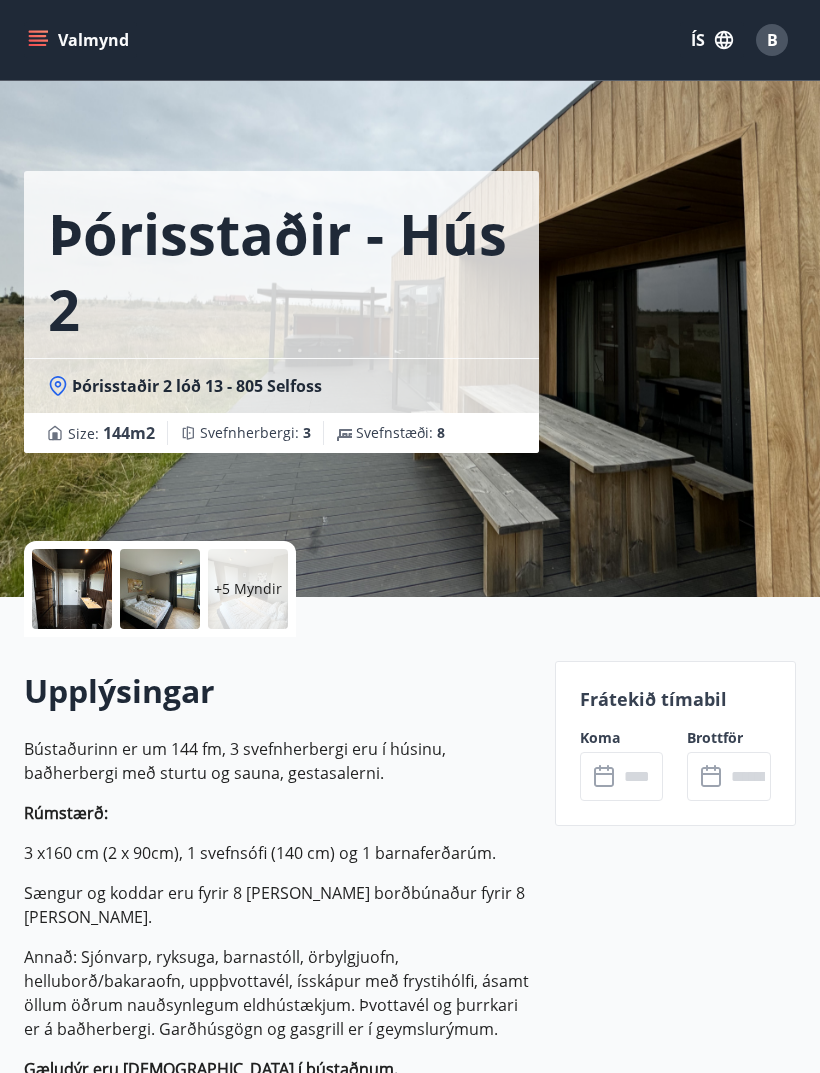 scroll, scrollTop: 0, scrollLeft: 0, axis: both 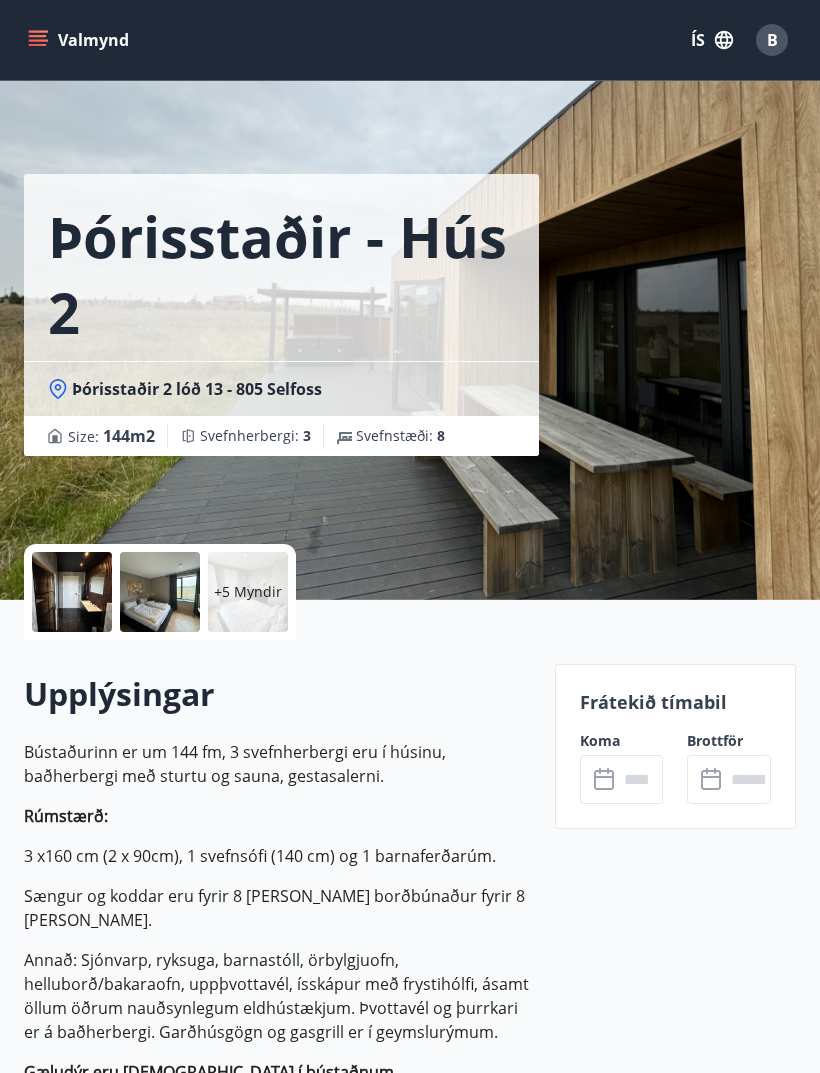click at bounding box center (641, 779) 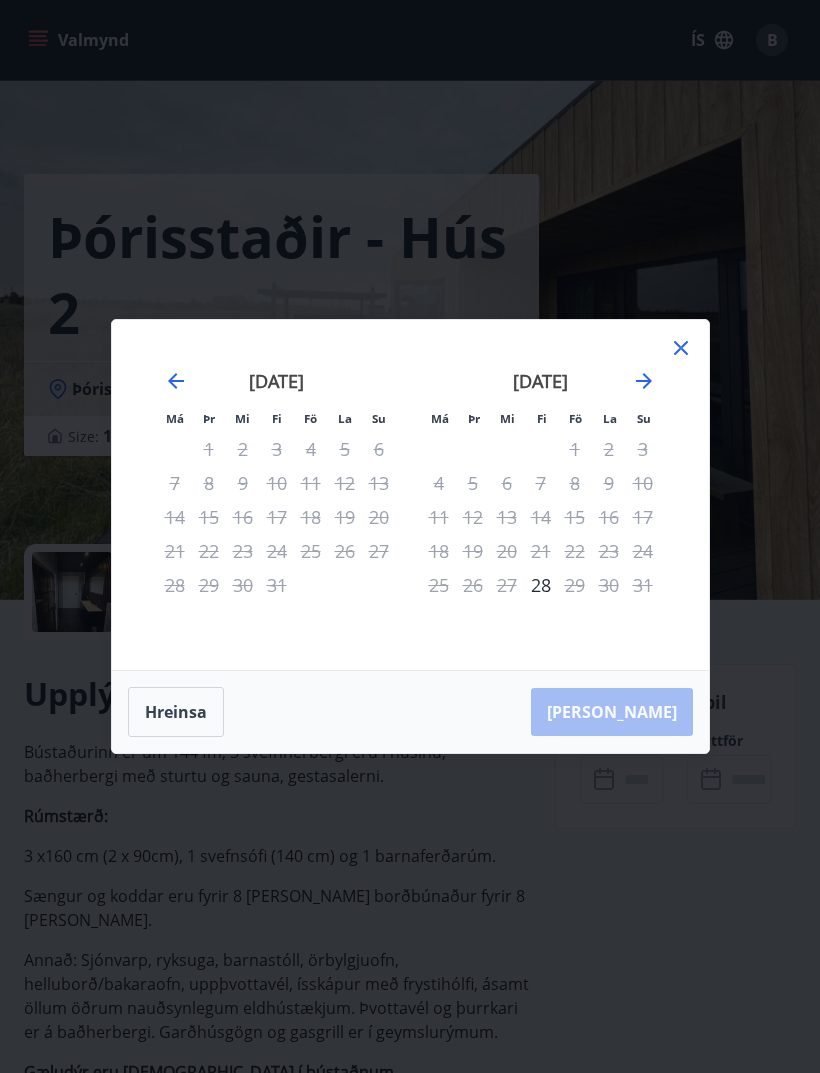 click 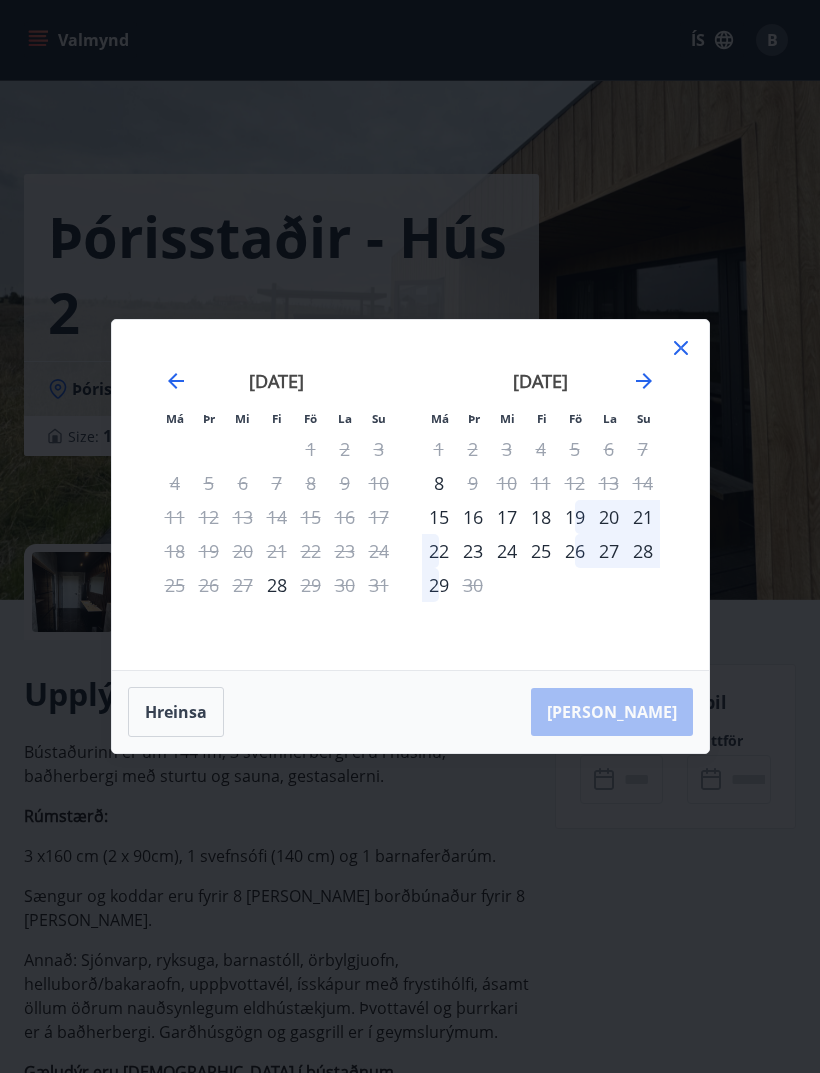 click 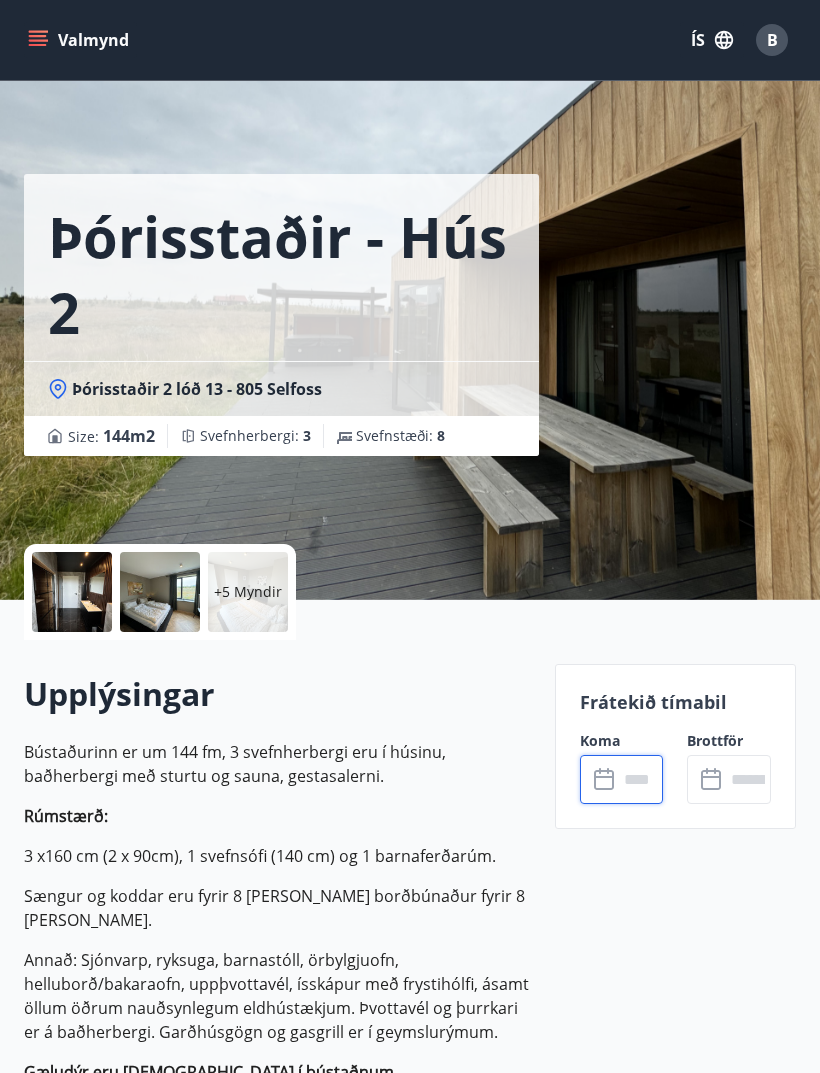 scroll, scrollTop: 64, scrollLeft: 0, axis: vertical 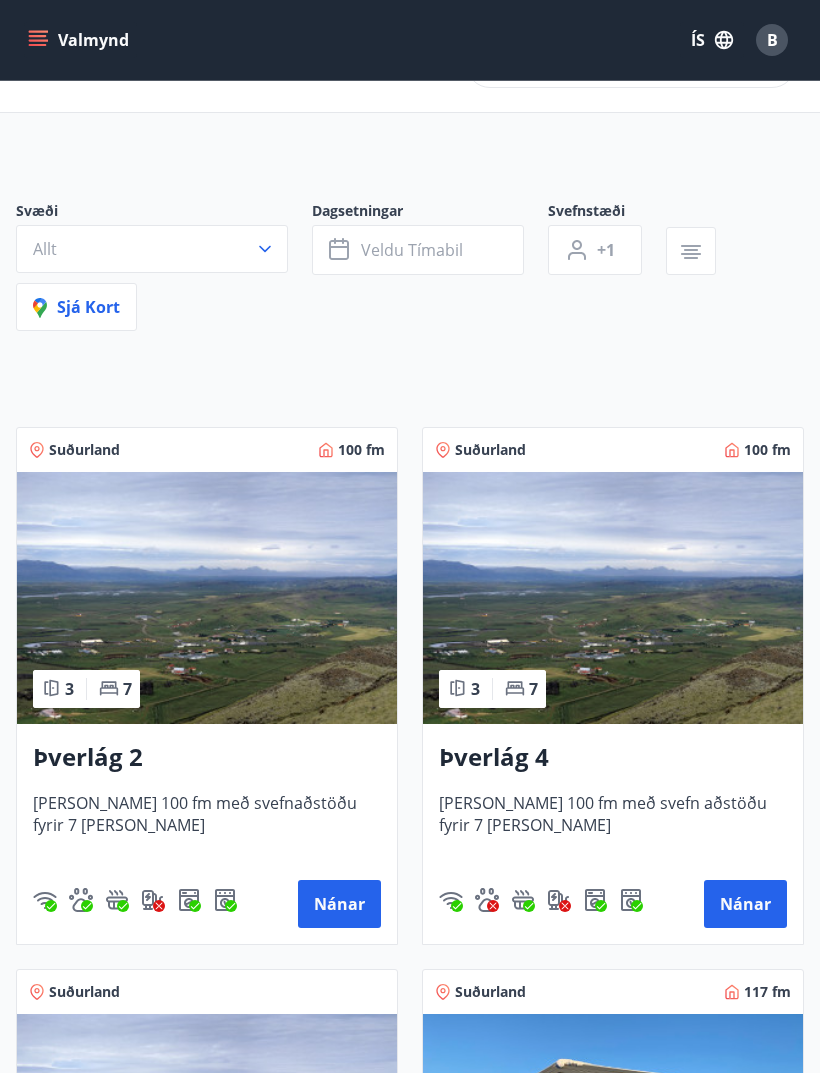 click at bounding box center (207, 598) 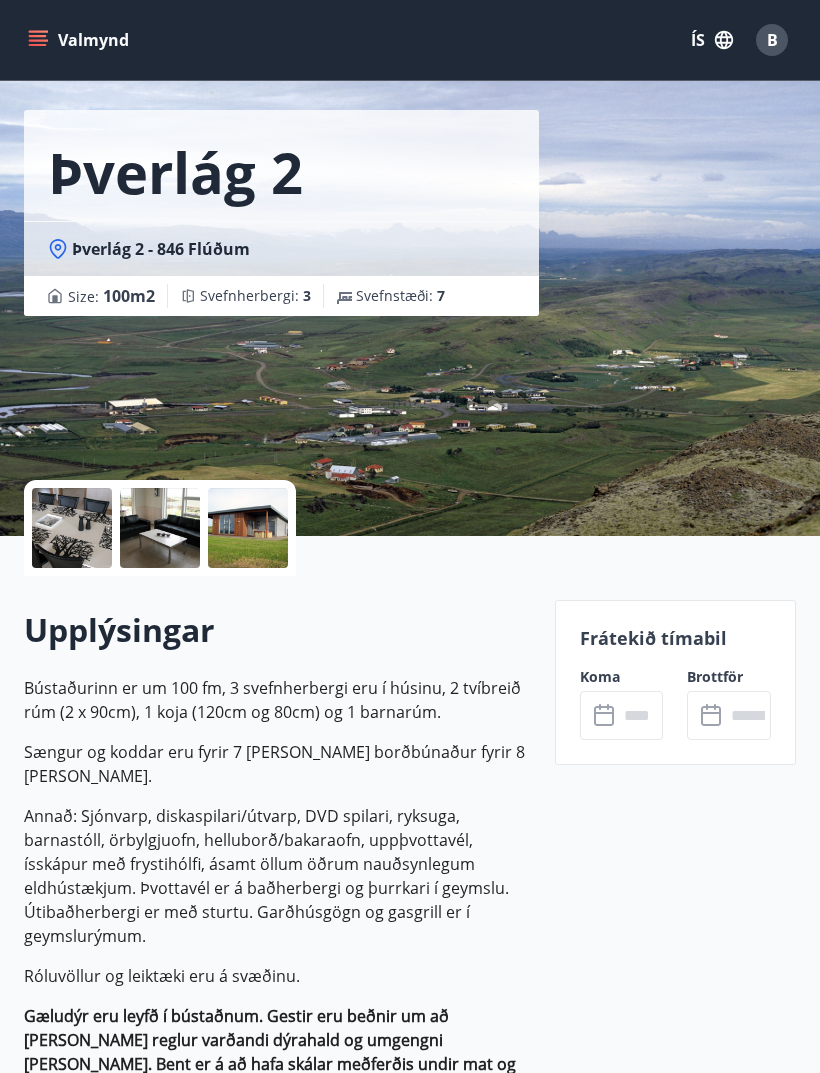 scroll, scrollTop: 0, scrollLeft: 0, axis: both 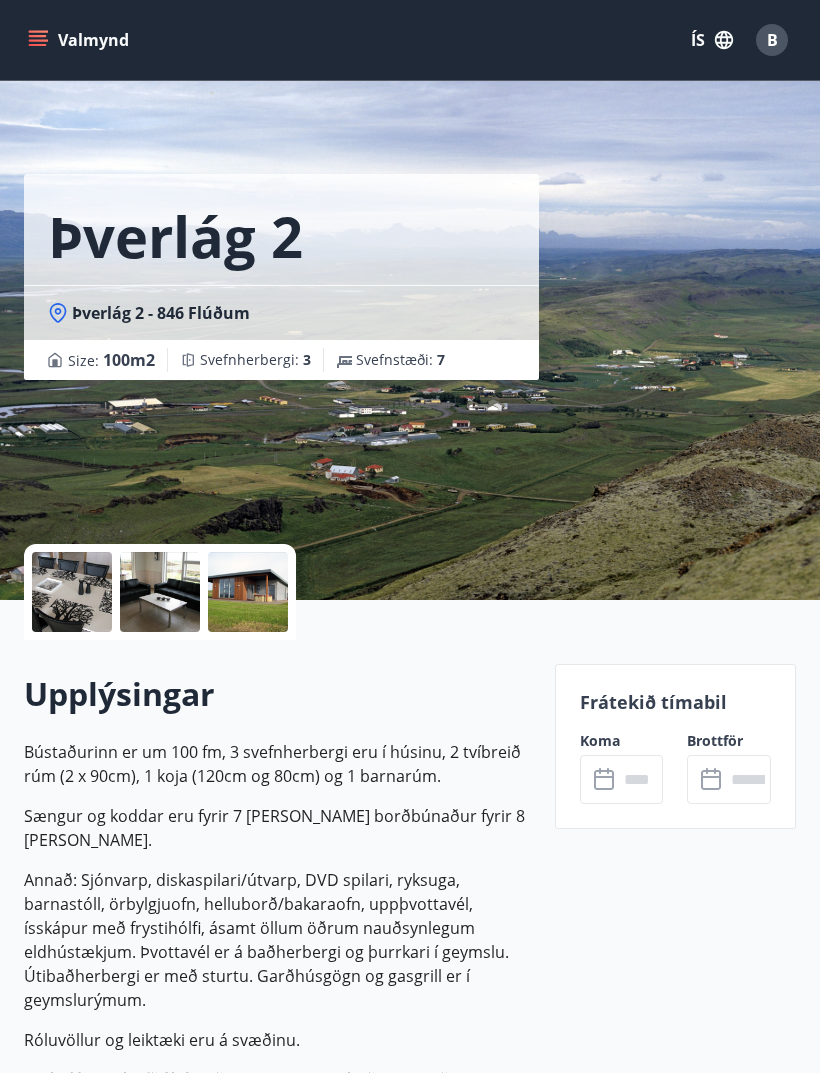 click at bounding box center [641, 779] 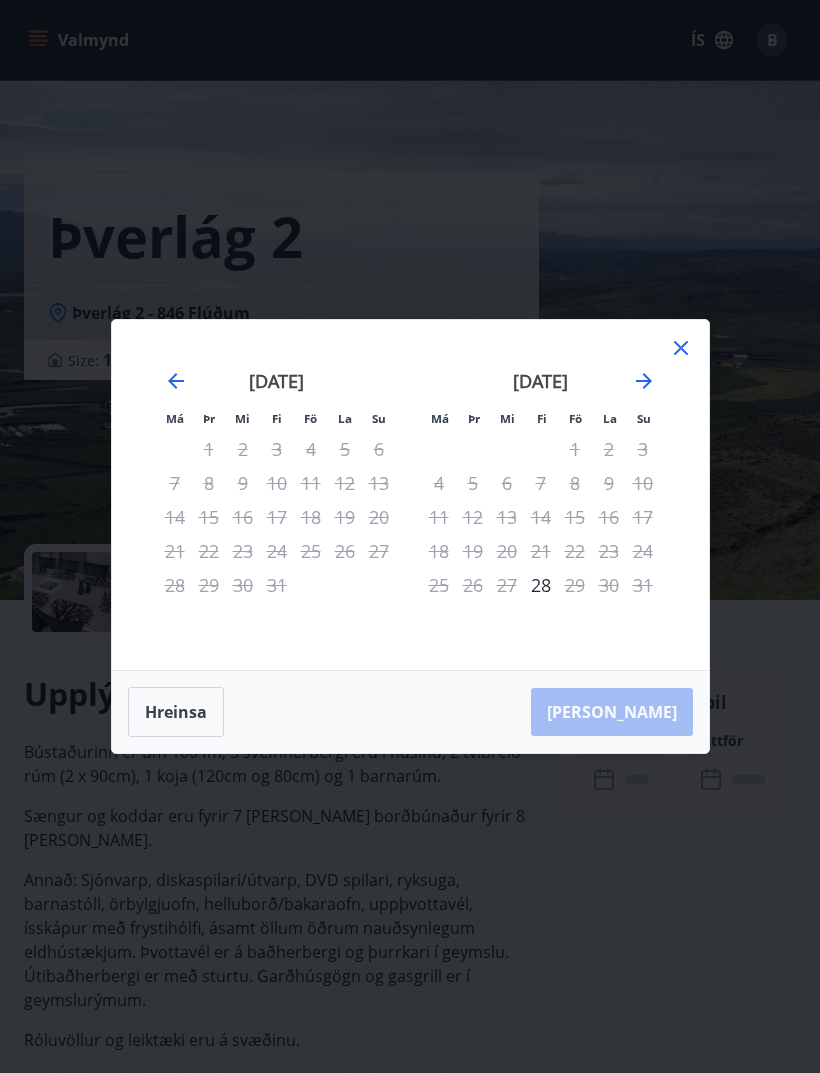 click on "3" at bounding box center [643, 449] 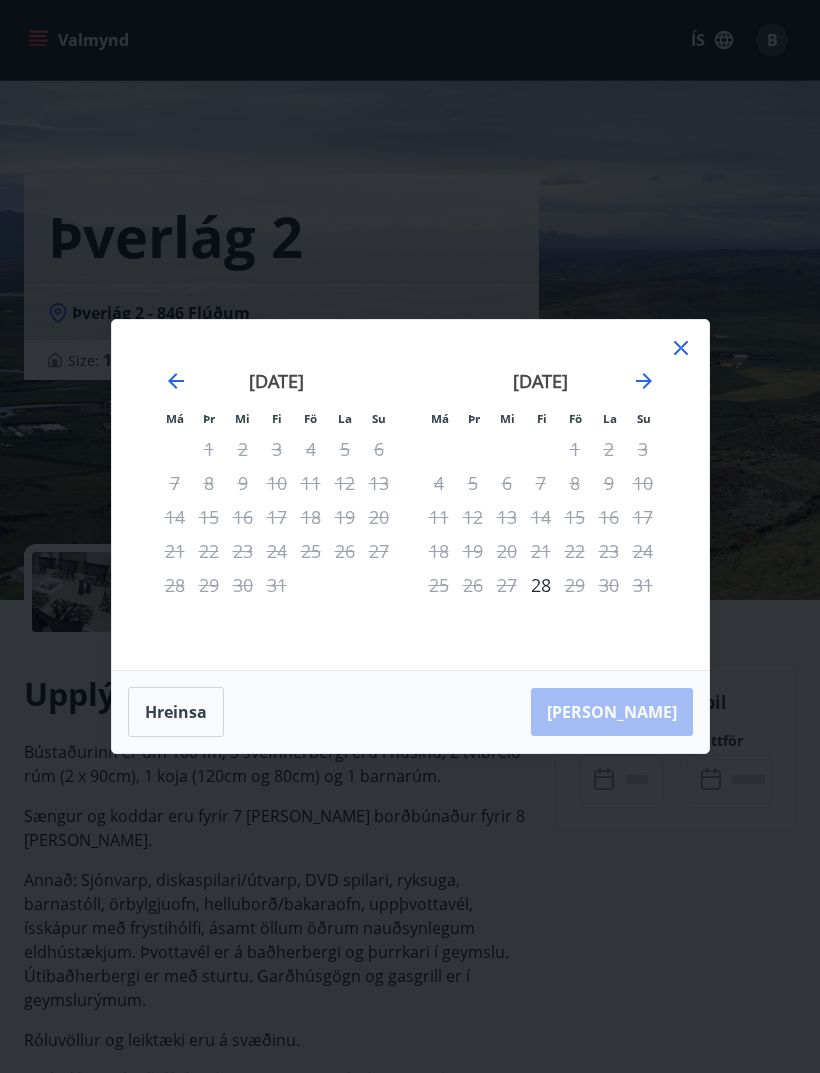 click on "[DATE] 1 2 3 4 5 6 7 8 9 10 11 12 13 14 15 16 17 18 19 20 21 22 23 24 25 26 27 28 29 [DATE] 1 2 3 4 5 6 7 8 9 10 11 12 13 14 15 16 17 18 19 20 21 22 23 24 25 26 27 28 29 30 [DATE] 1 2 3 4 5 6 7 8 9 10 11 12 13 14 15 16 17 18 19 20 21 22 23 24 25 26 27 28 29 30 31 [DATE] 1 2 3 4 5 6 7 8 9 10 11 12 13 14 15 16 17 18 19 20 21 22 23 24 25 26 27 28 29 30" at bounding box center [675, 508] 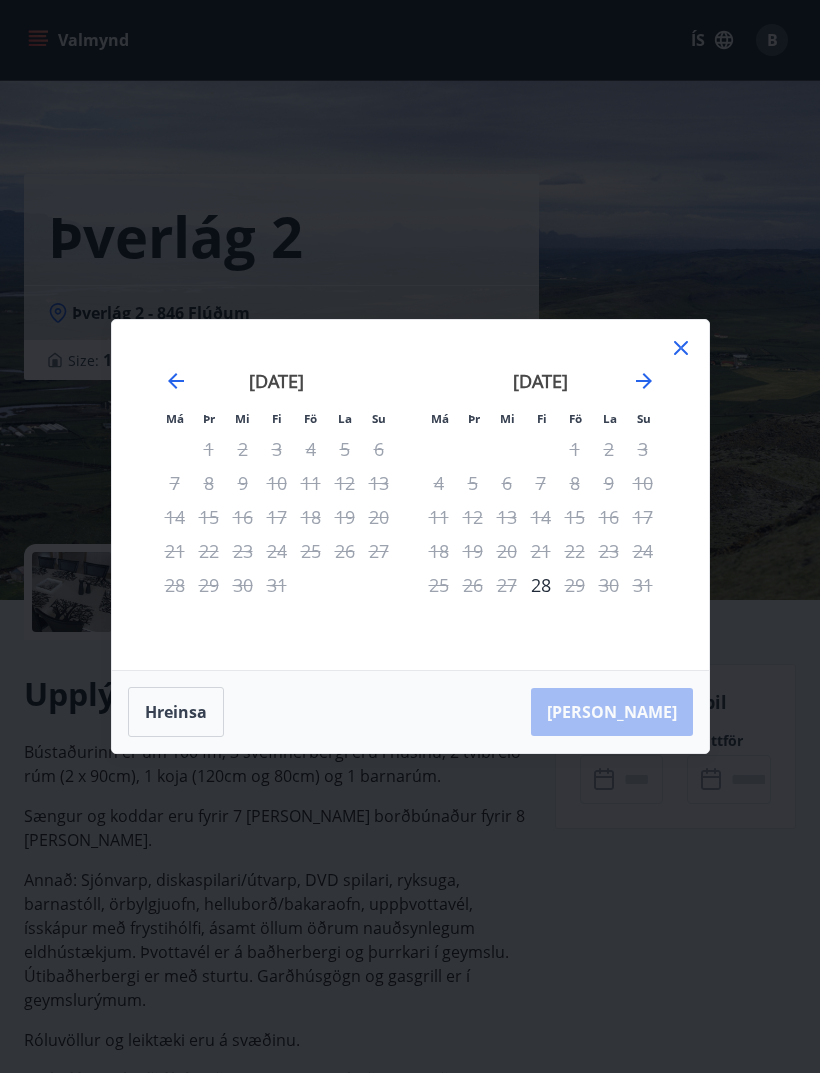 click on "[DATE] 1 2 3 4 5 6 7 8 9 10 11 12 13 14 15 16 17 18 19 20 21 22 23 24 25 26 27 28 29 [DATE] 1 2 3 4 5 6 7 8 9 10 11 12 13 14 15 16 17 18 19 20 21 22 23 24 25 26 27 28 29 30 [DATE] 1 2 3 4 5 6 7 8 9 10 11 12 13 14 15 16 17 18 19 20 21 22 23 24 25 26 27 28 29 30 31 [DATE] 1 2 3 4 5 6 7 8 9 10 11 12 13 14 15 16 17 18 19 20 21 22 23 24 25 26 27 28 29 30" at bounding box center (675, 508) 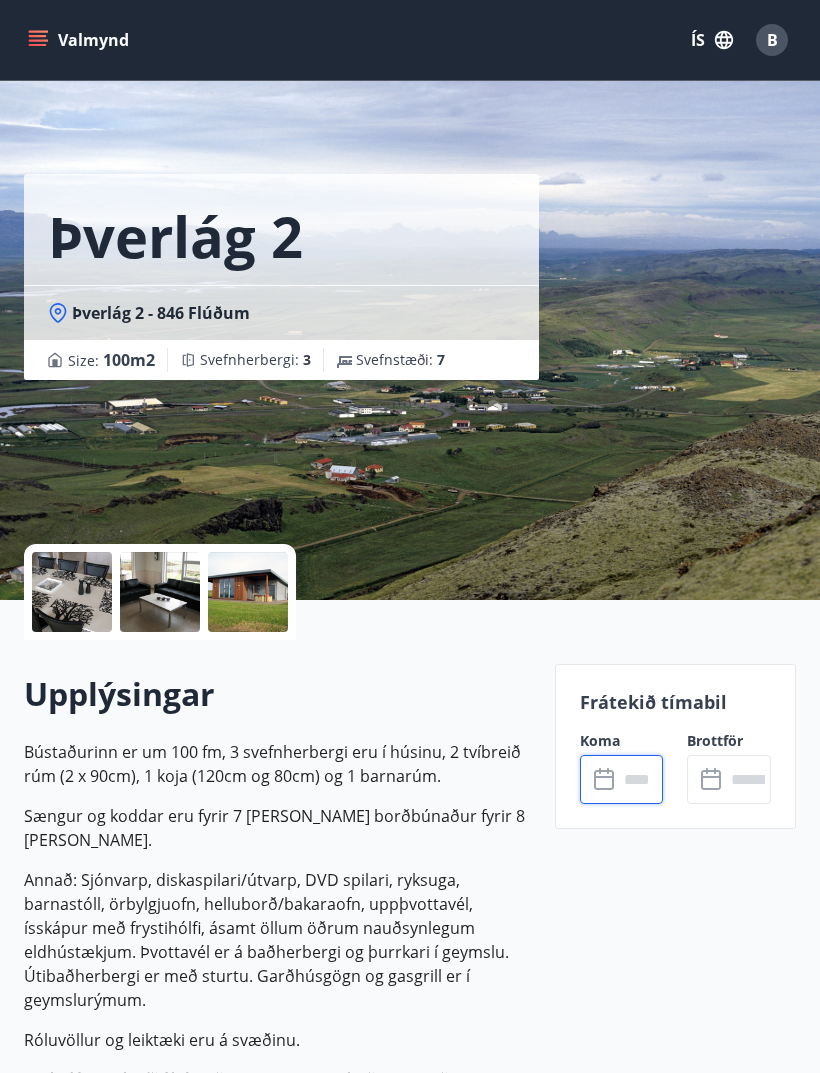 click at bounding box center [641, 779] 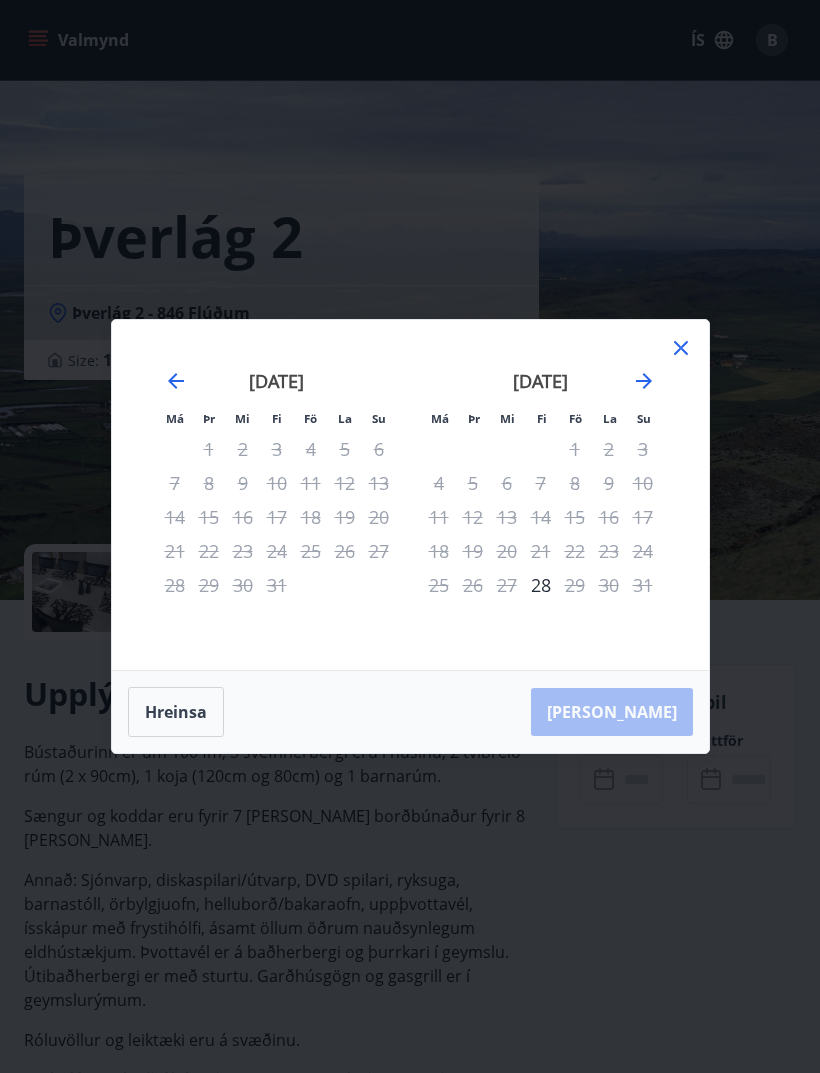 click on "3" at bounding box center [643, 449] 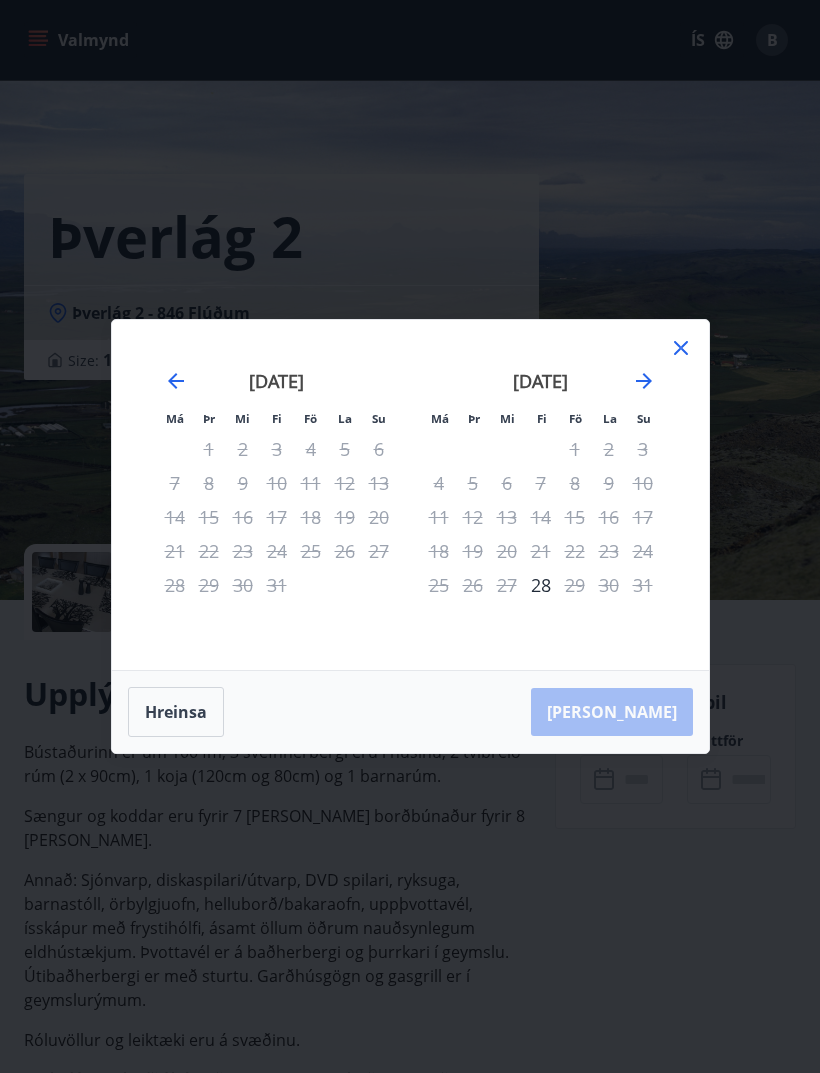 click on "Má Þr Mi Fi Fö La Su Má Þr Mi Fi Fö La Su [DATE] 1 2 3 4 5 6 7 8 9 10 11 12 13 14 15 16 17 18 19 20 21 22 23 24 25 26 27 28 29 [DATE] 1 2 3 4 5 6 7 8 9 10 11 12 13 14 15 16 17 18 19 20 21 22 23 24 25 26 27 28 29 30 [DATE] 1 2 3 4 5 6 7 8 9 10 11 12 13 14 15 16 17 18 19 20 21 22 23 24 25 26 27 28 29 30 31 [DATE] 1 2 3 4 5 6 7 8 9 10 11 12 13 14 15 16 17 18 19 20 21 22 23 24 25 26 27 28 29 30 [PERSON_NAME]" at bounding box center [410, 536] 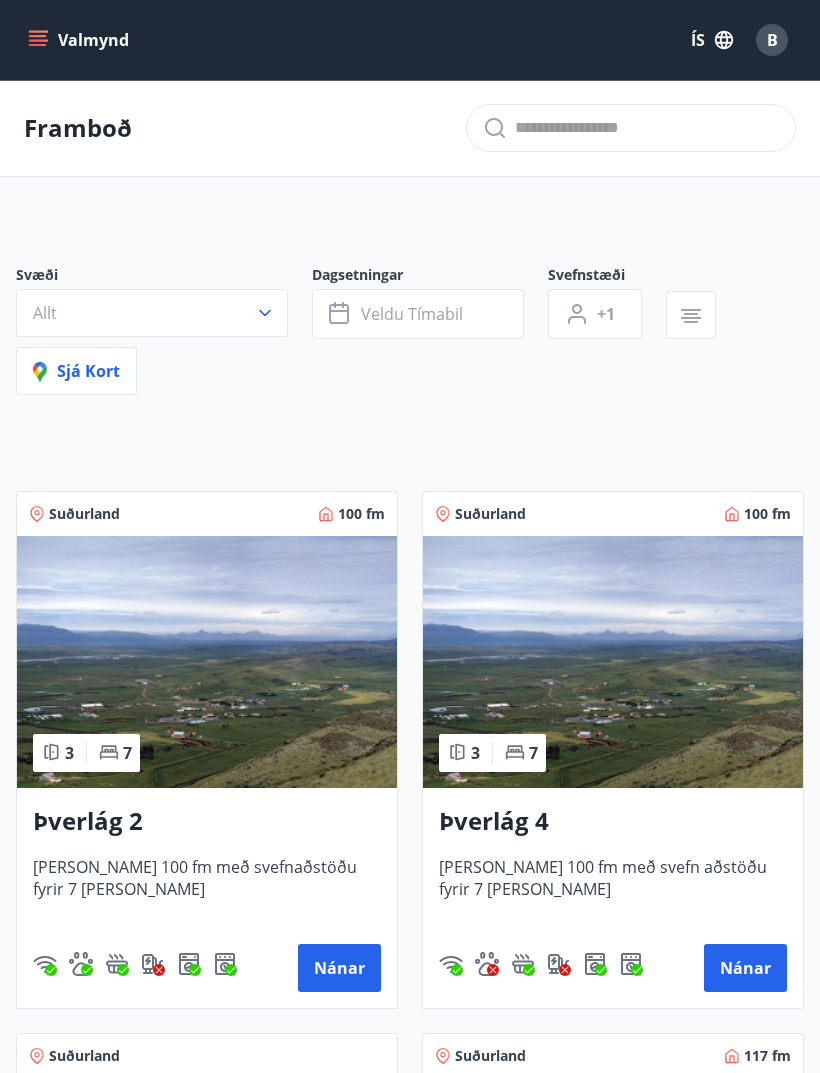 click at bounding box center [613, 662] 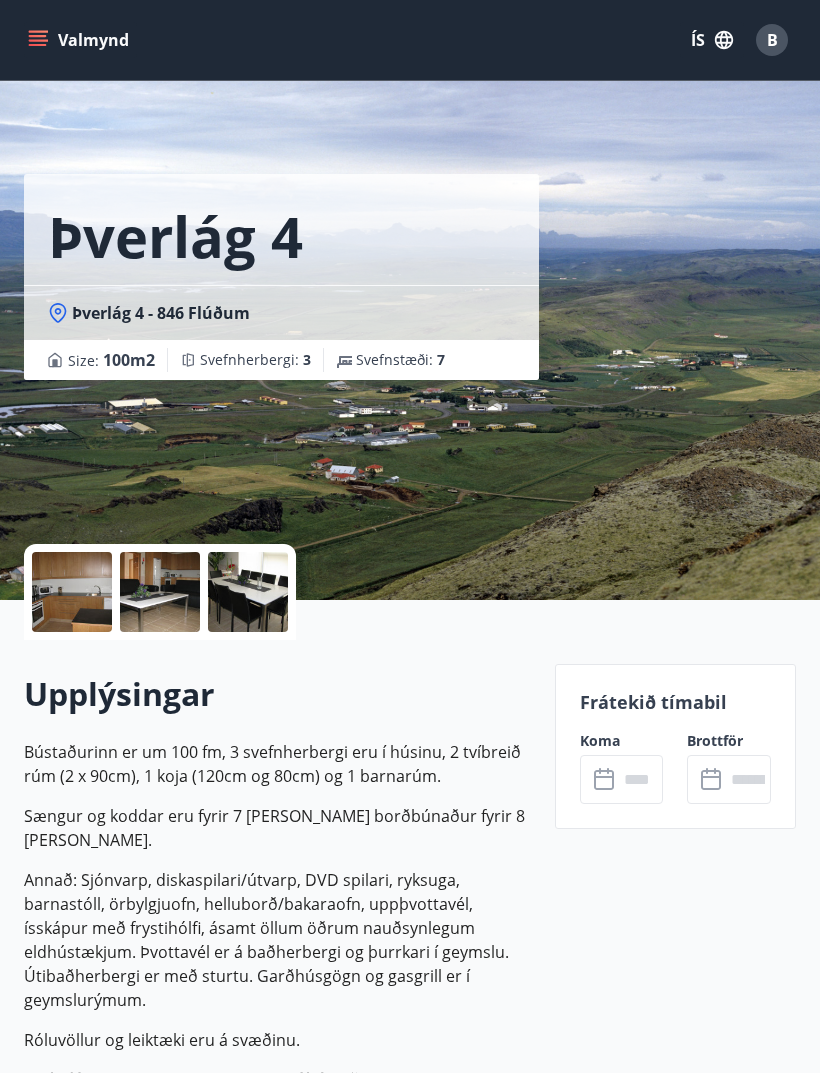 click 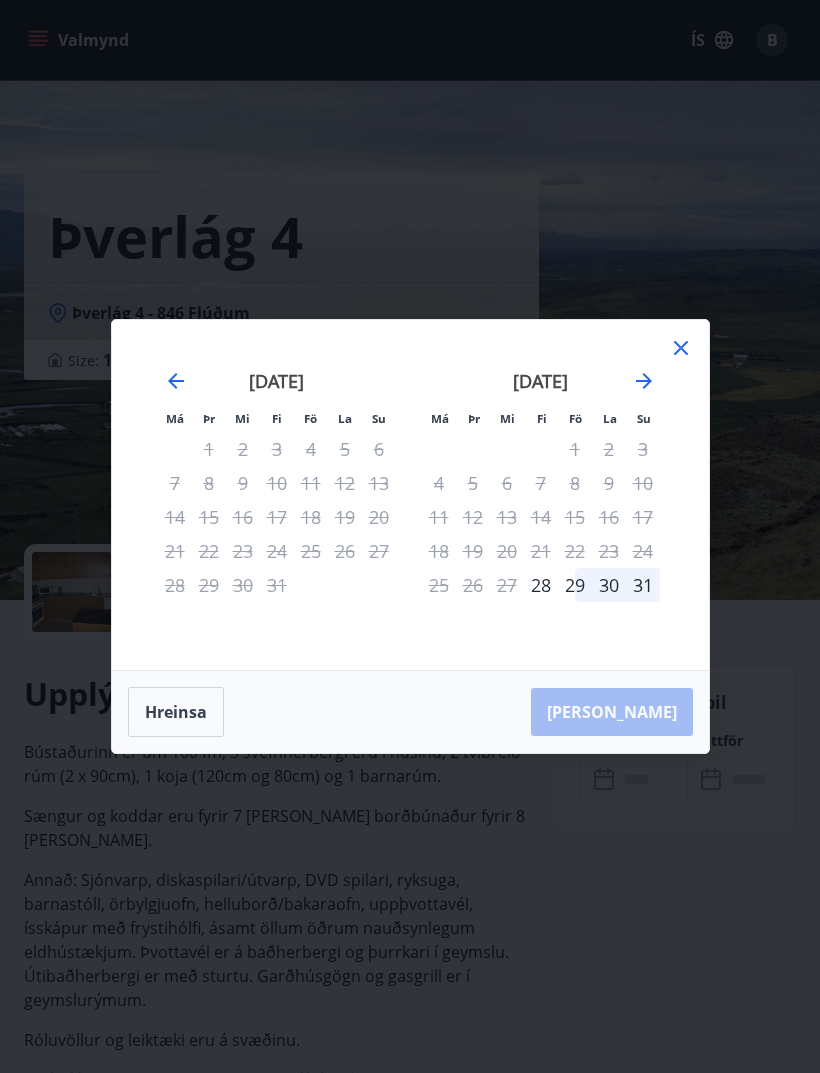 click on "3" at bounding box center (643, 449) 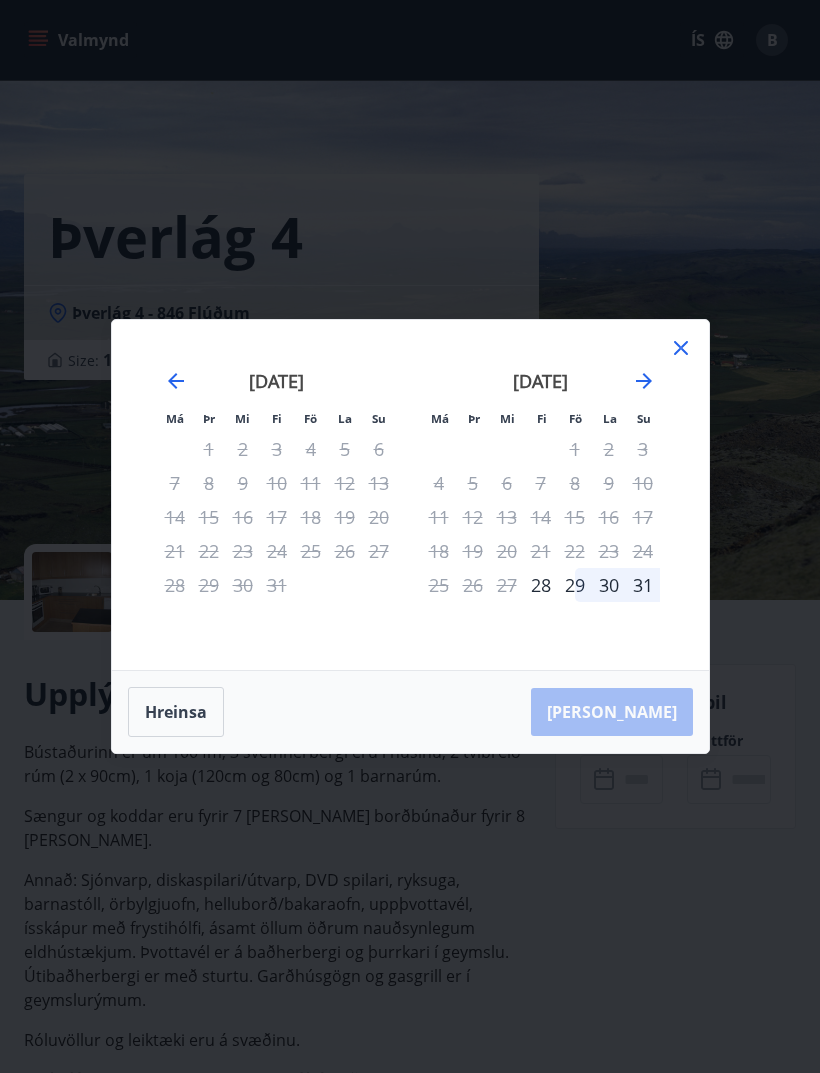 click on "3" at bounding box center [643, 449] 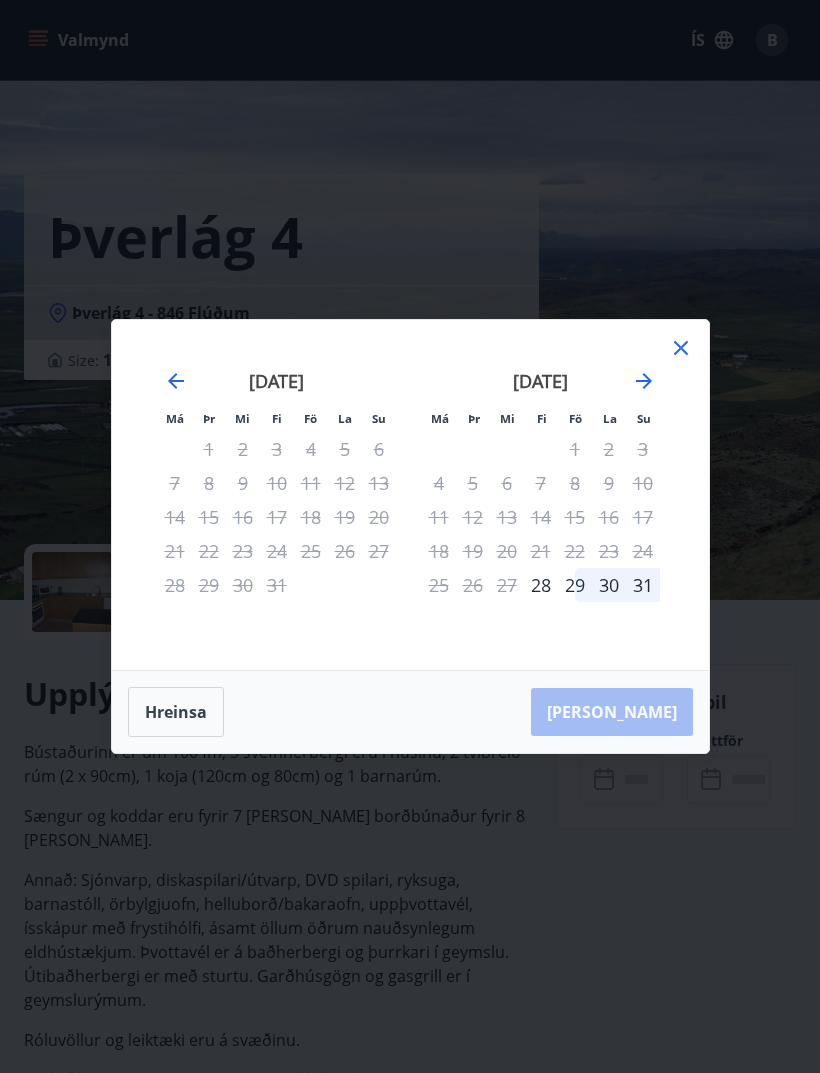 click on "3" at bounding box center [643, 449] 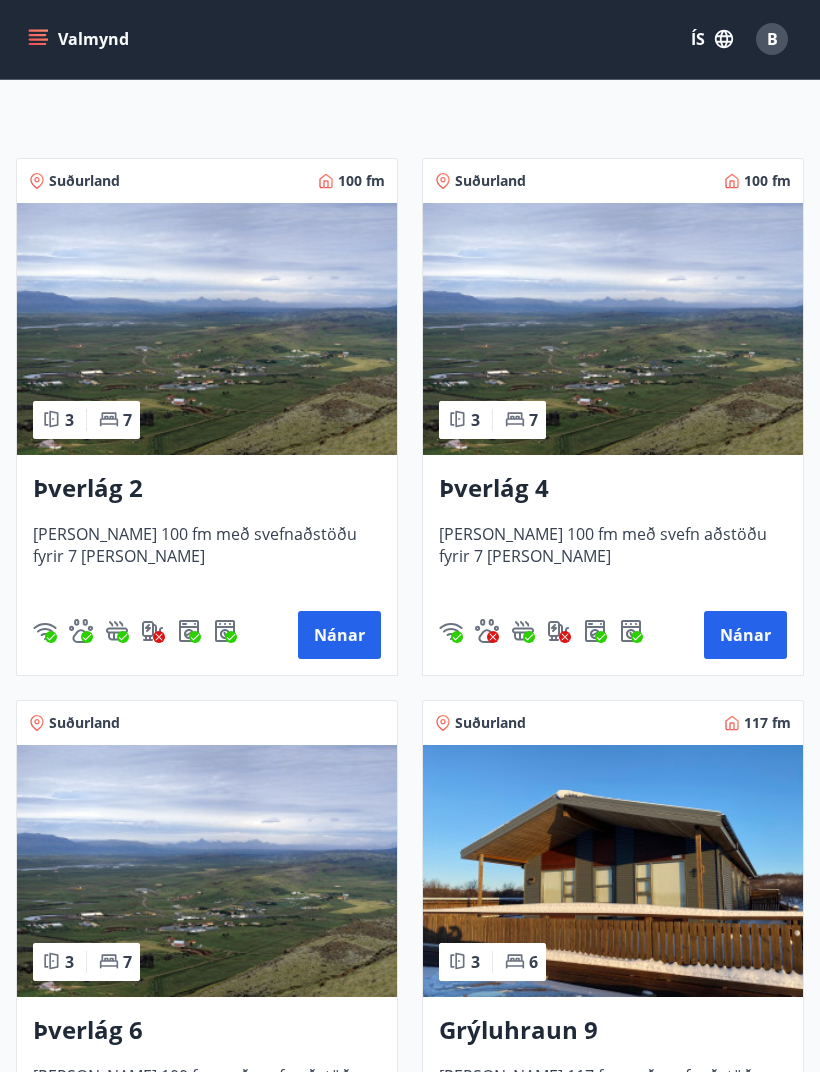 click at bounding box center (207, 872) 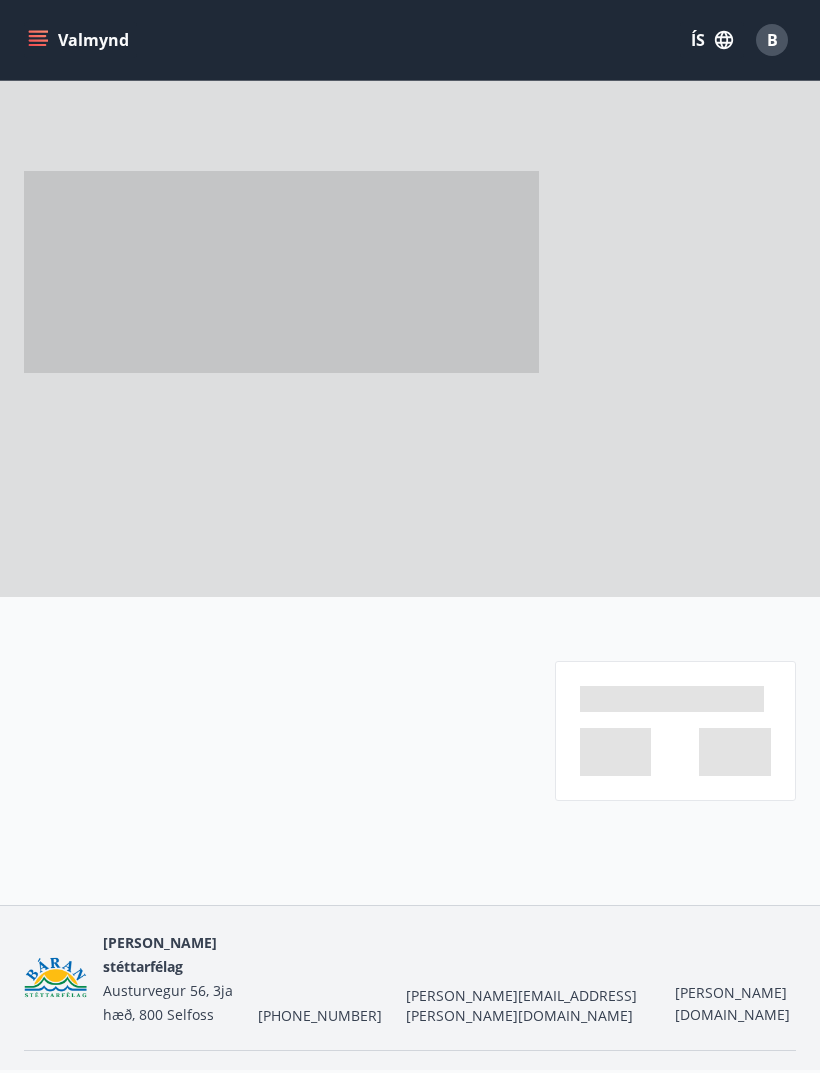 scroll, scrollTop: 0, scrollLeft: 0, axis: both 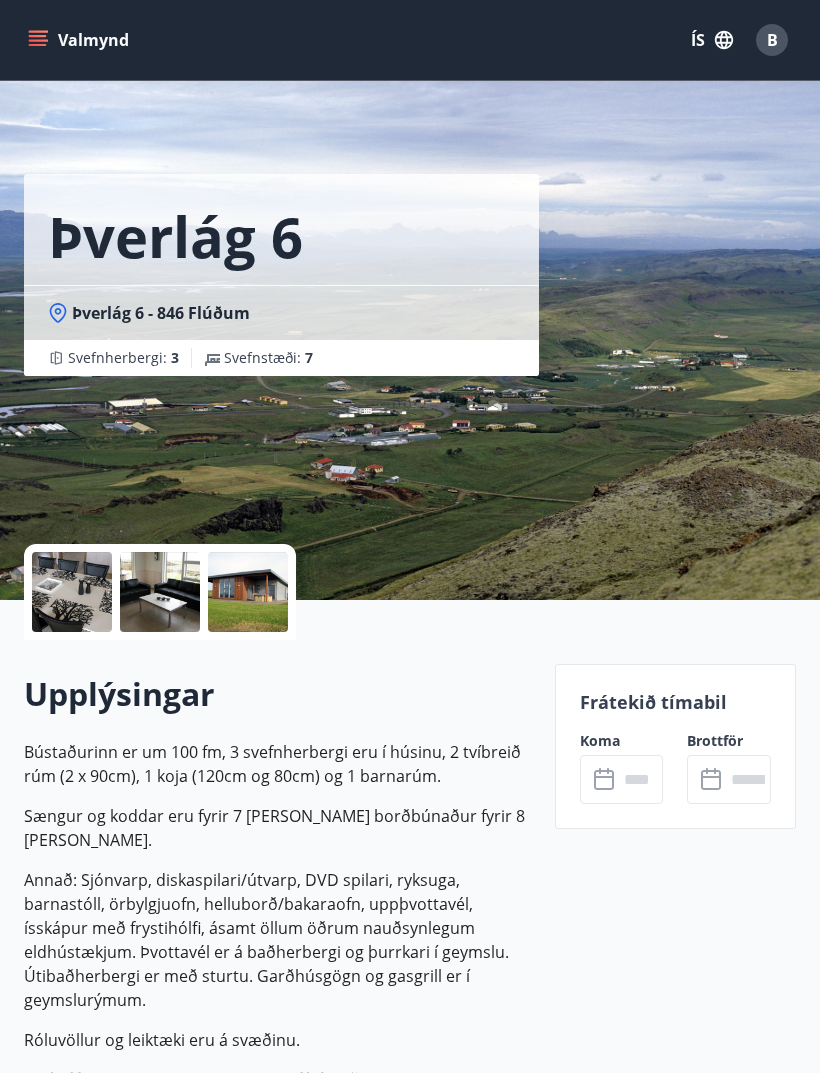 click at bounding box center (641, 779) 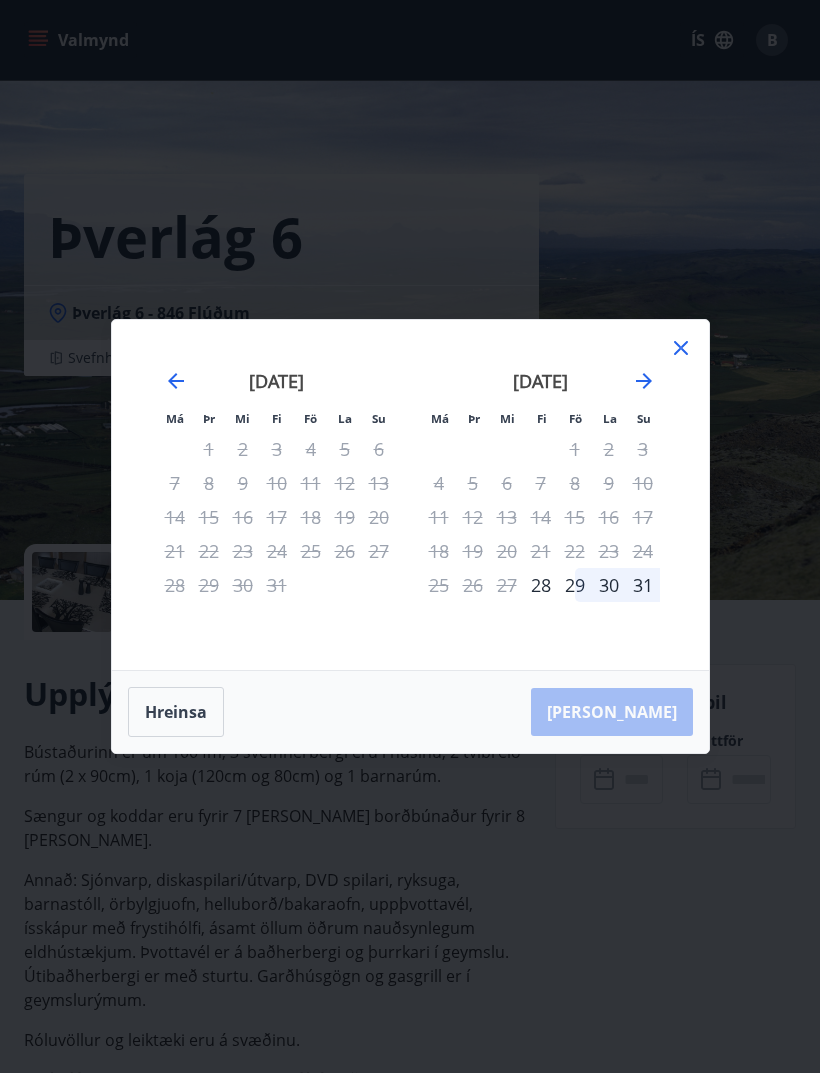 click 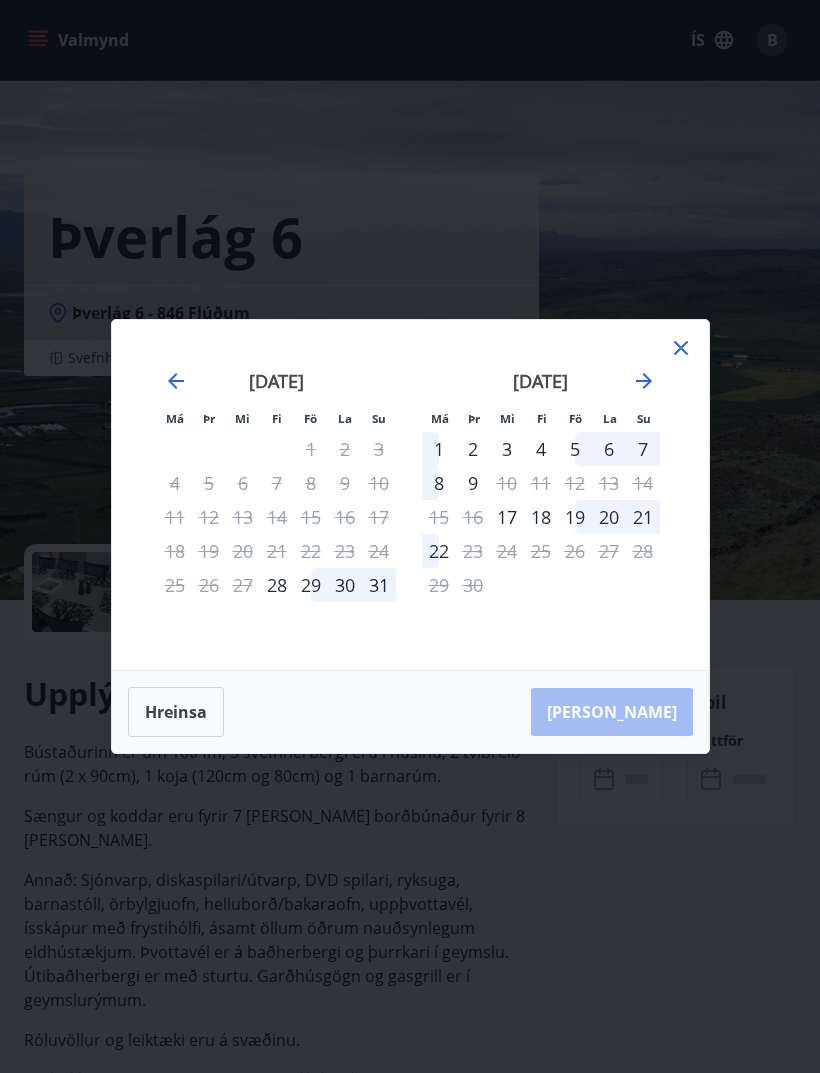 click on "september 2025 1 2 3 4 5 6 7 8 9 10 11 12 13 14 15 16 17 18 19 20 21 22 23 24 25 26 27 28 29 30" at bounding box center (541, 508) 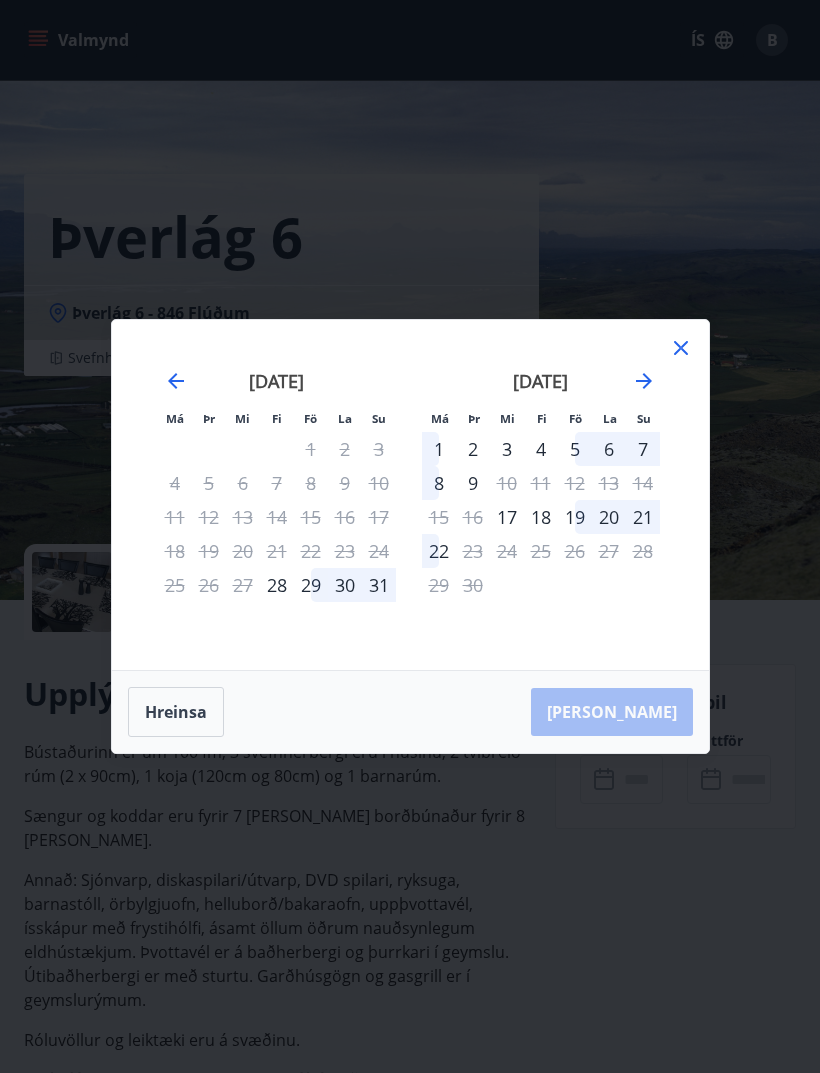click 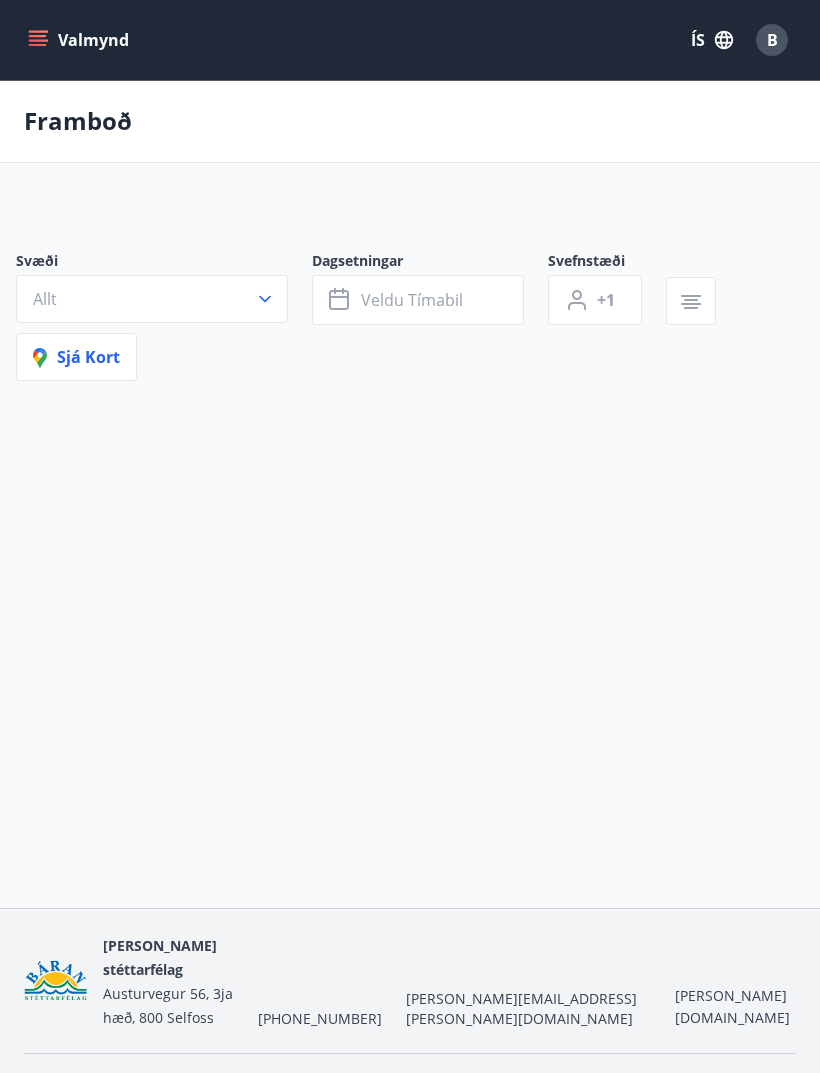 scroll, scrollTop: 64, scrollLeft: 0, axis: vertical 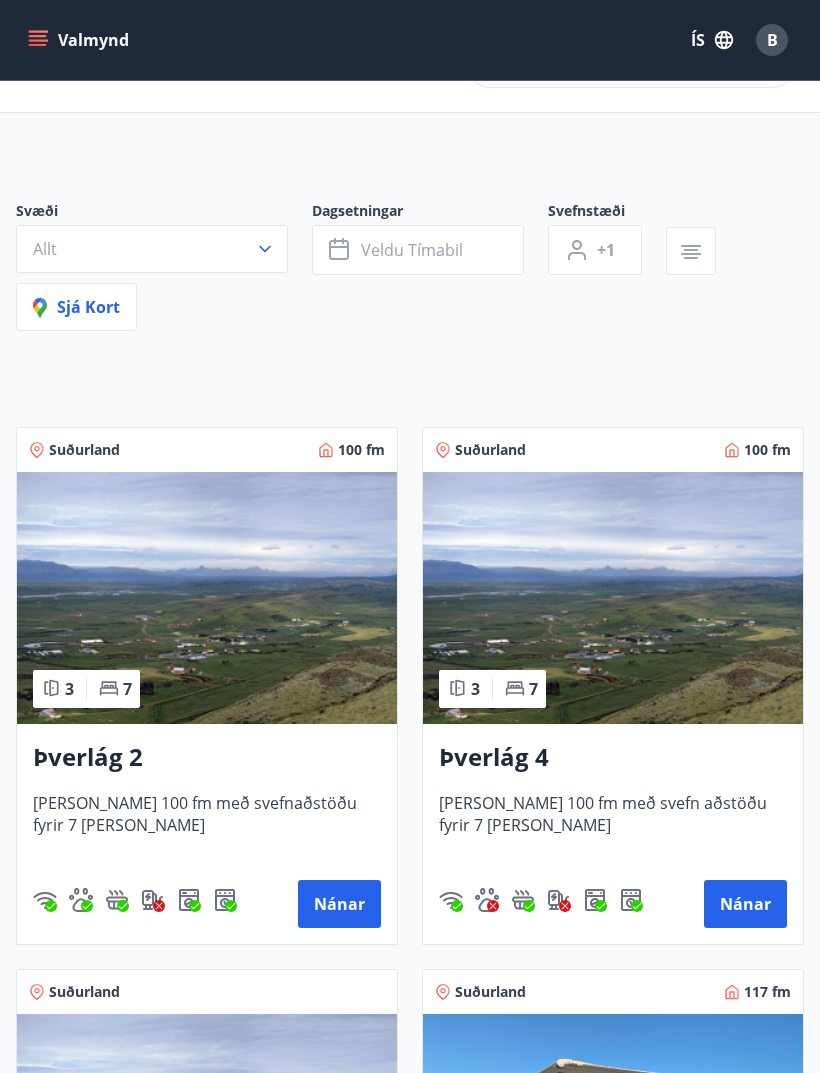 click at bounding box center (613, 598) 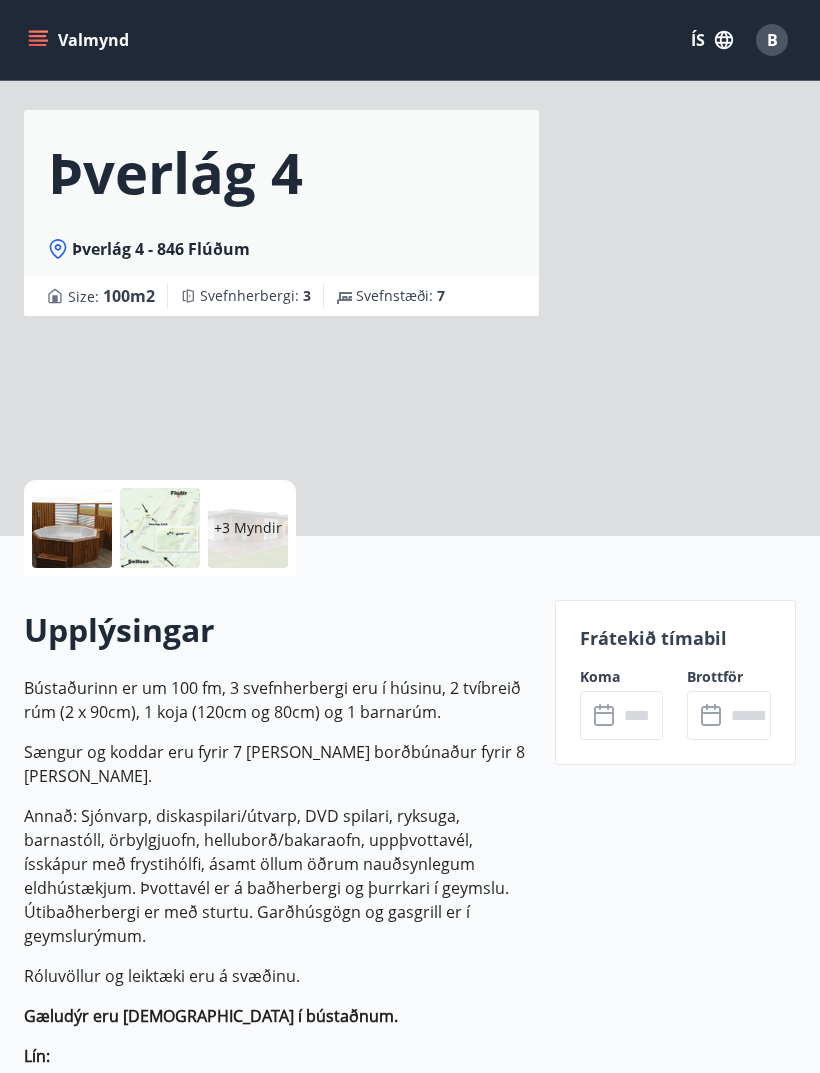 scroll, scrollTop: 0, scrollLeft: 0, axis: both 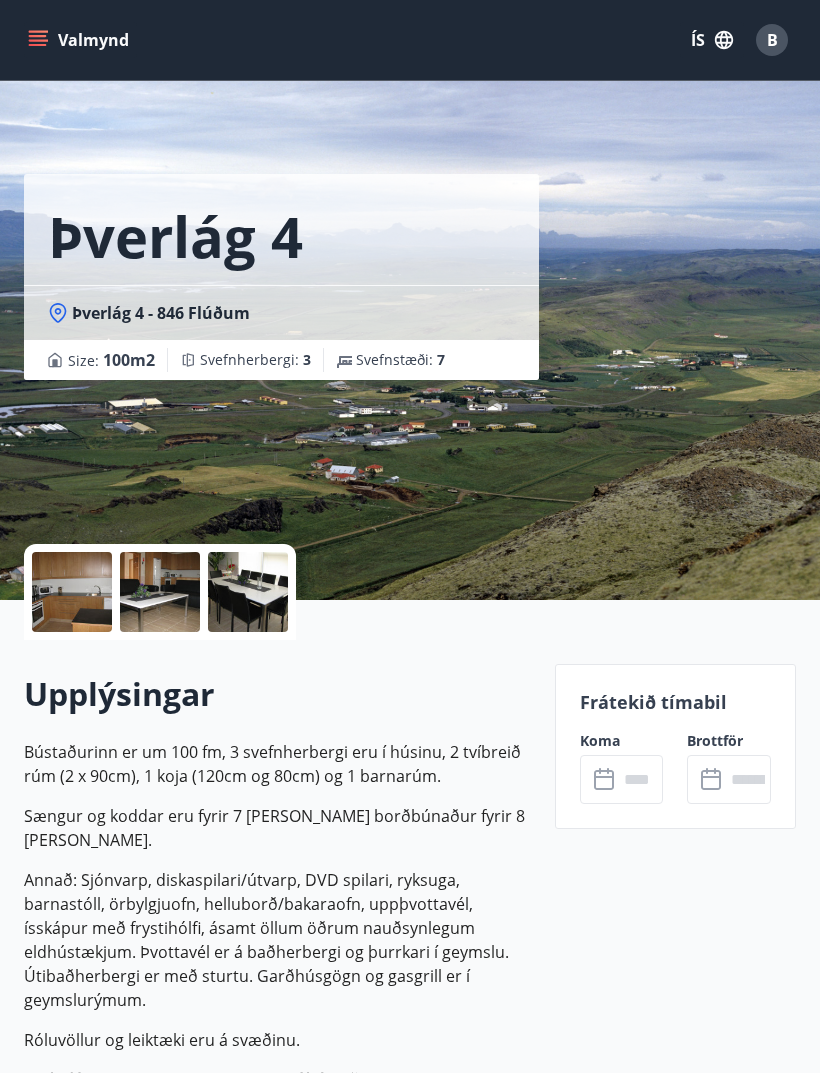 click 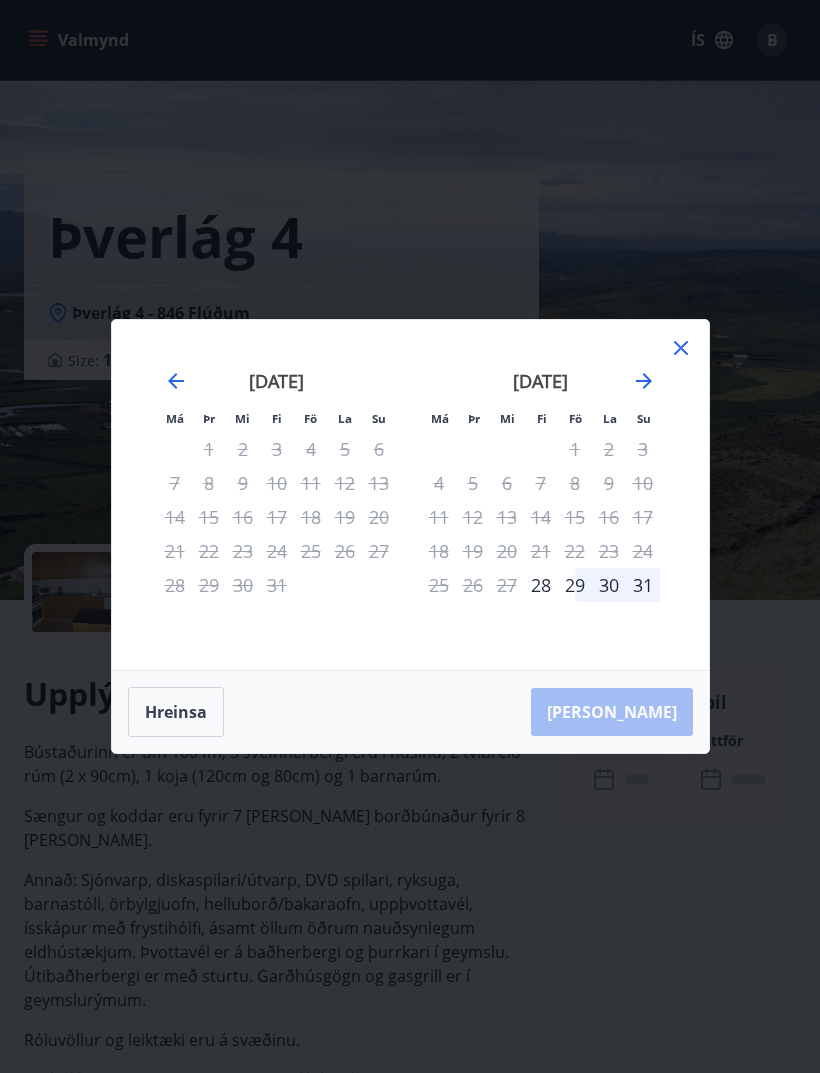 click on "3" at bounding box center [643, 449] 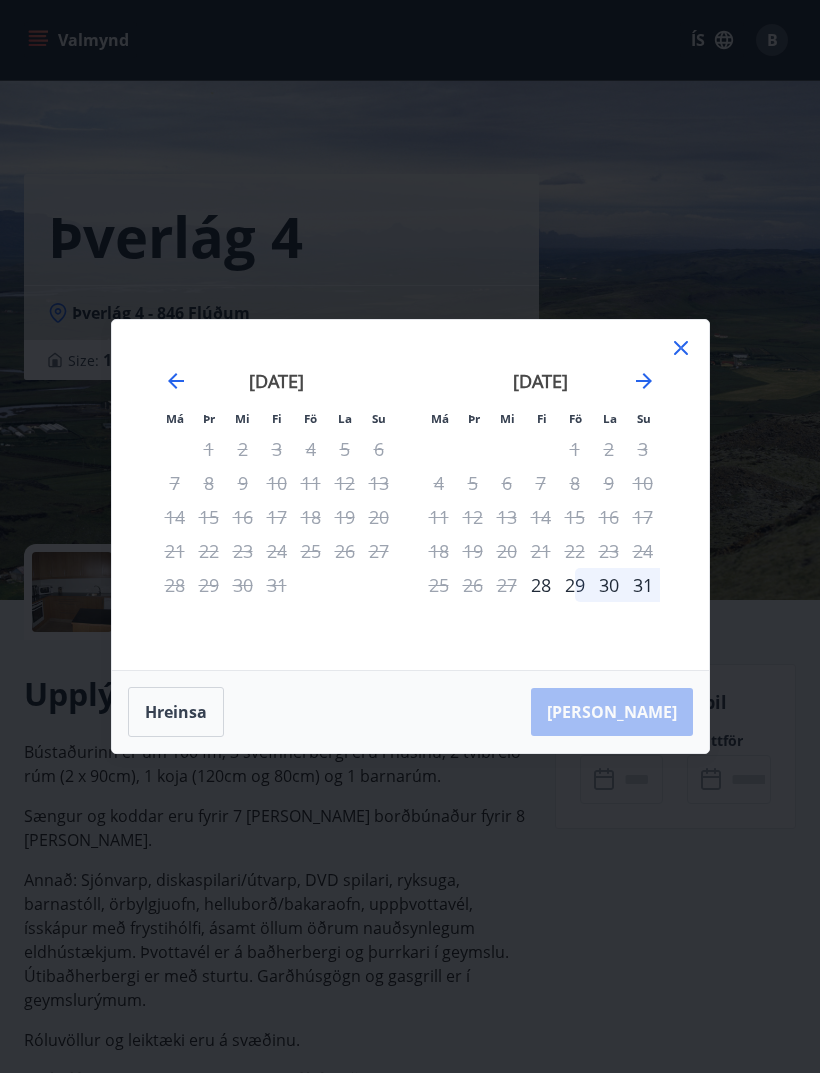 click on "3" at bounding box center [643, 449] 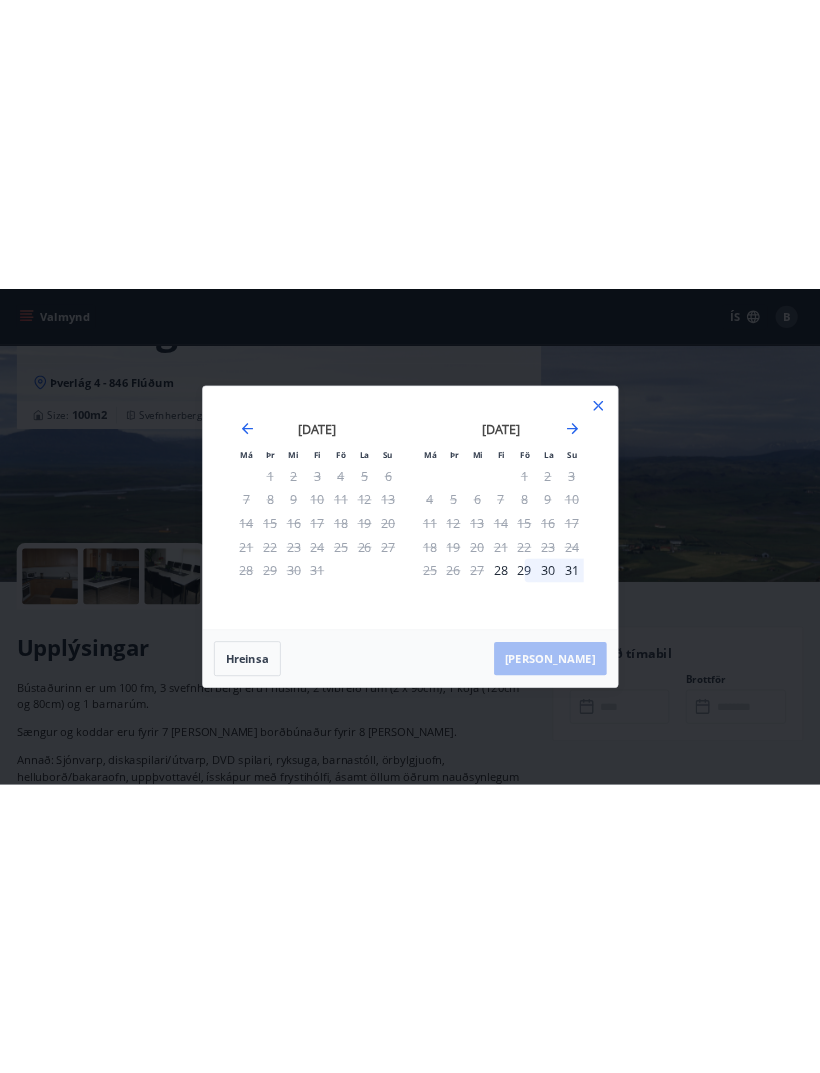 scroll, scrollTop: 0, scrollLeft: 0, axis: both 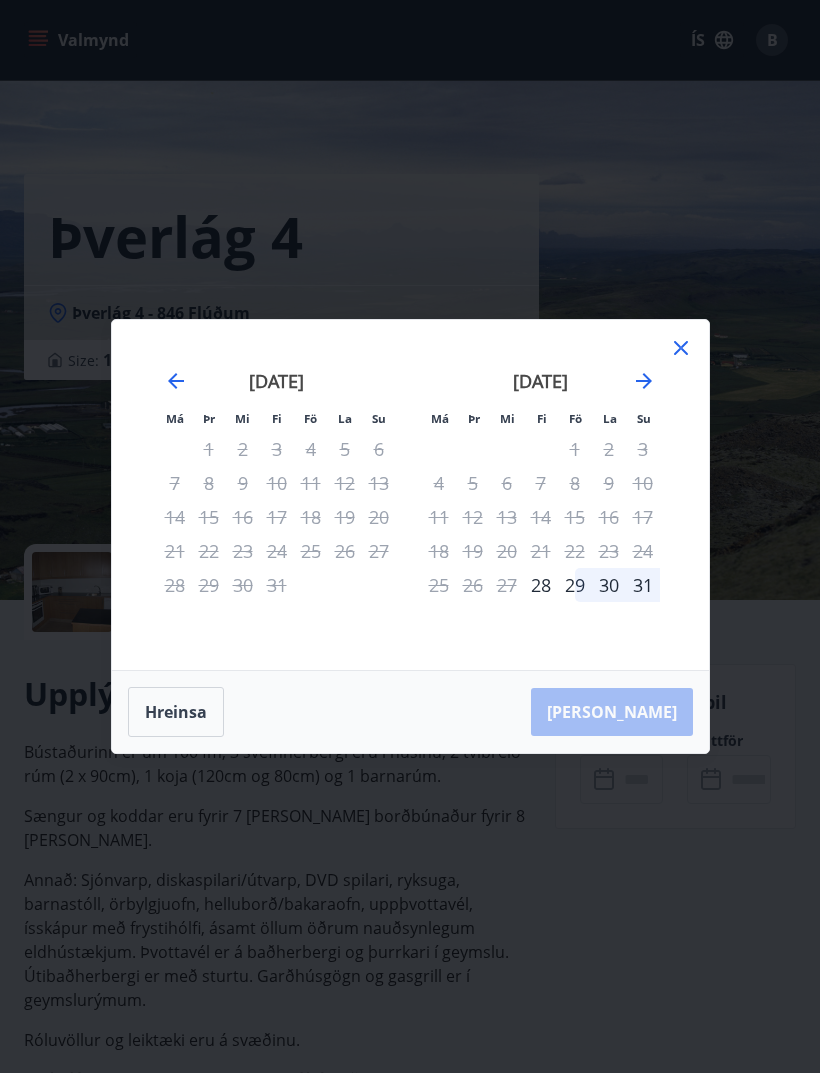 click 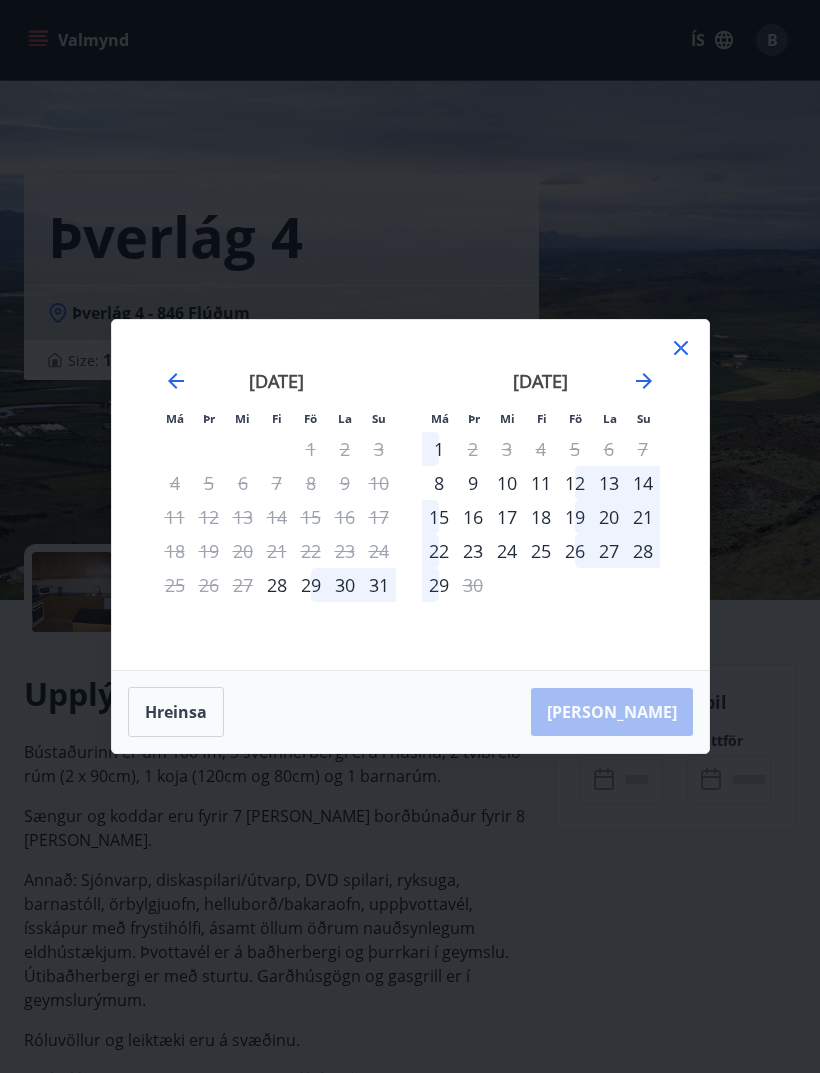 click 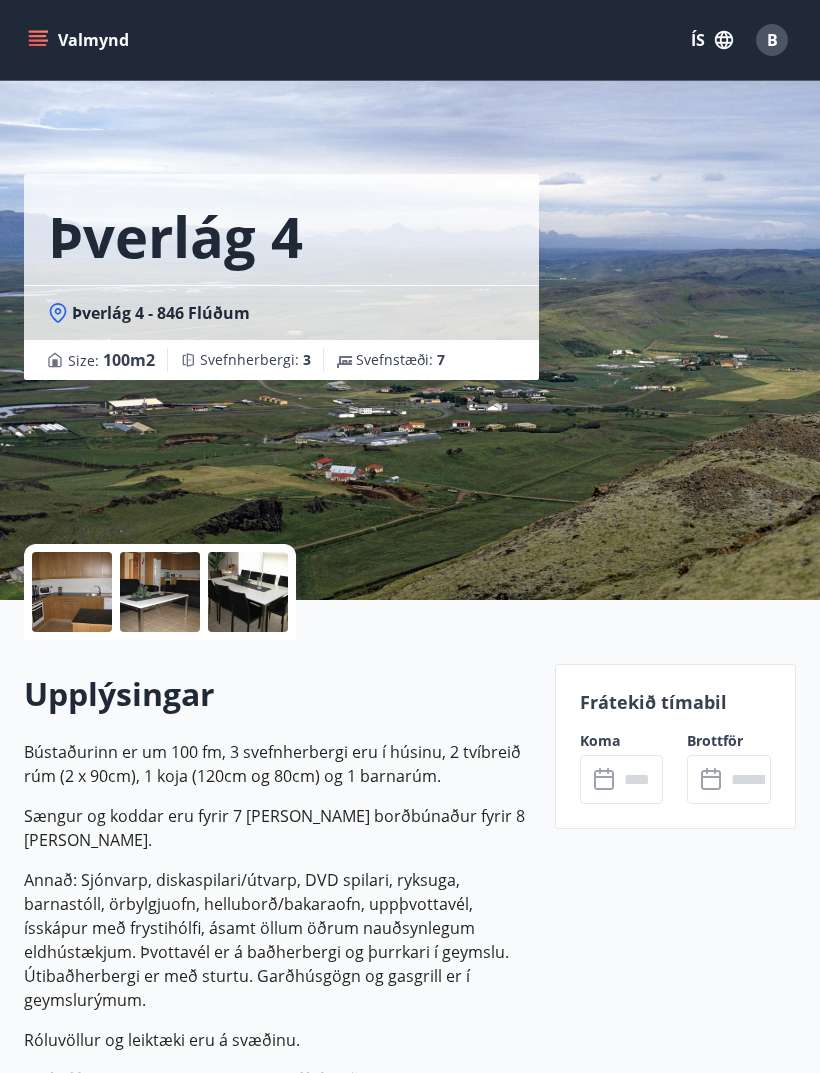scroll, scrollTop: 64, scrollLeft: 0, axis: vertical 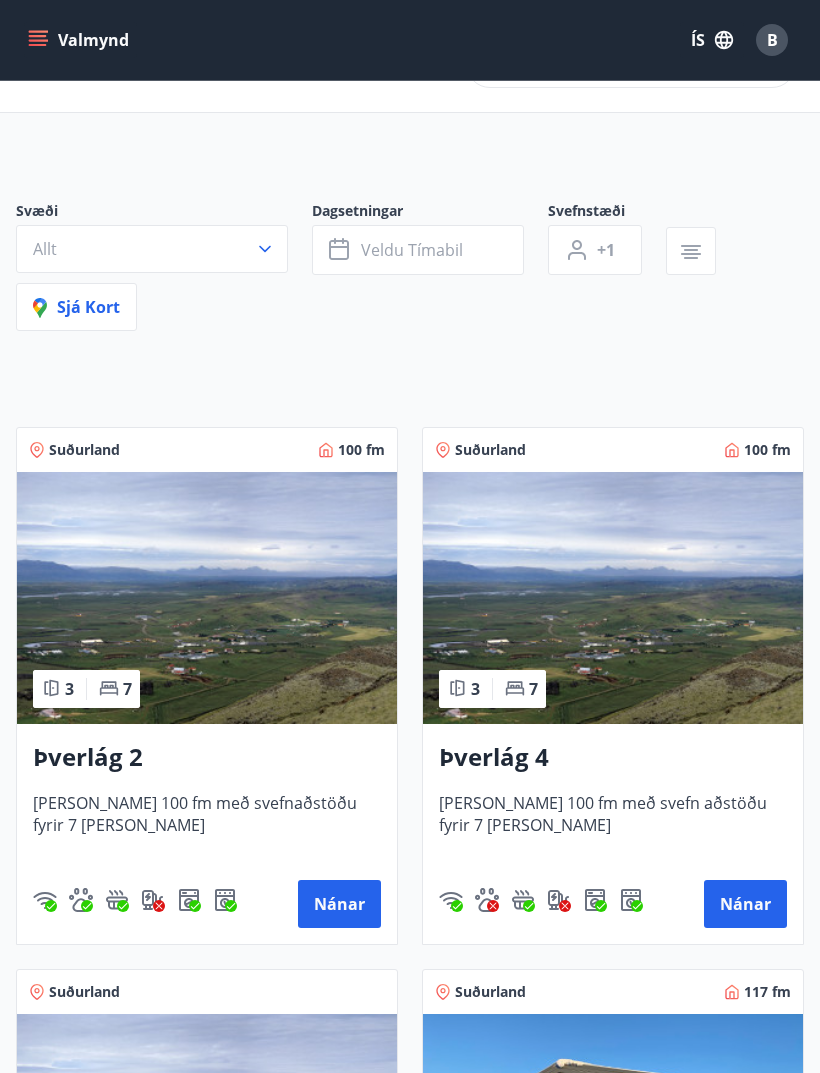 click at bounding box center (207, 598) 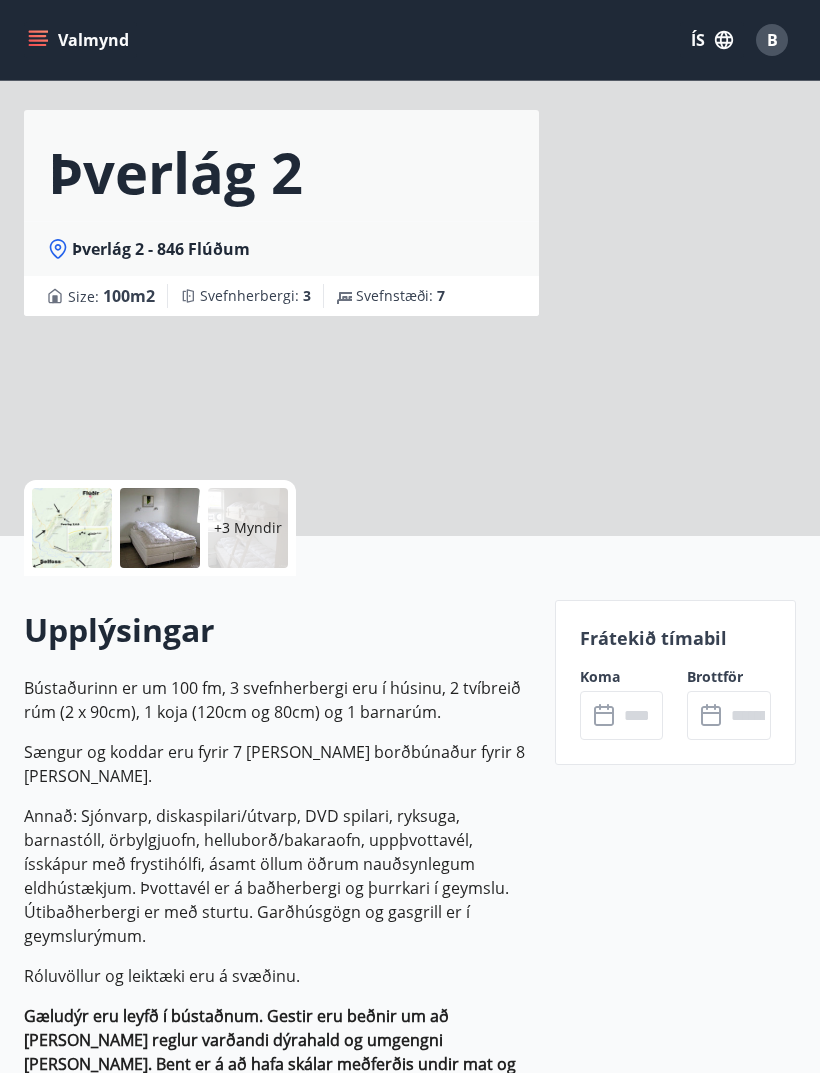 scroll, scrollTop: 0, scrollLeft: 0, axis: both 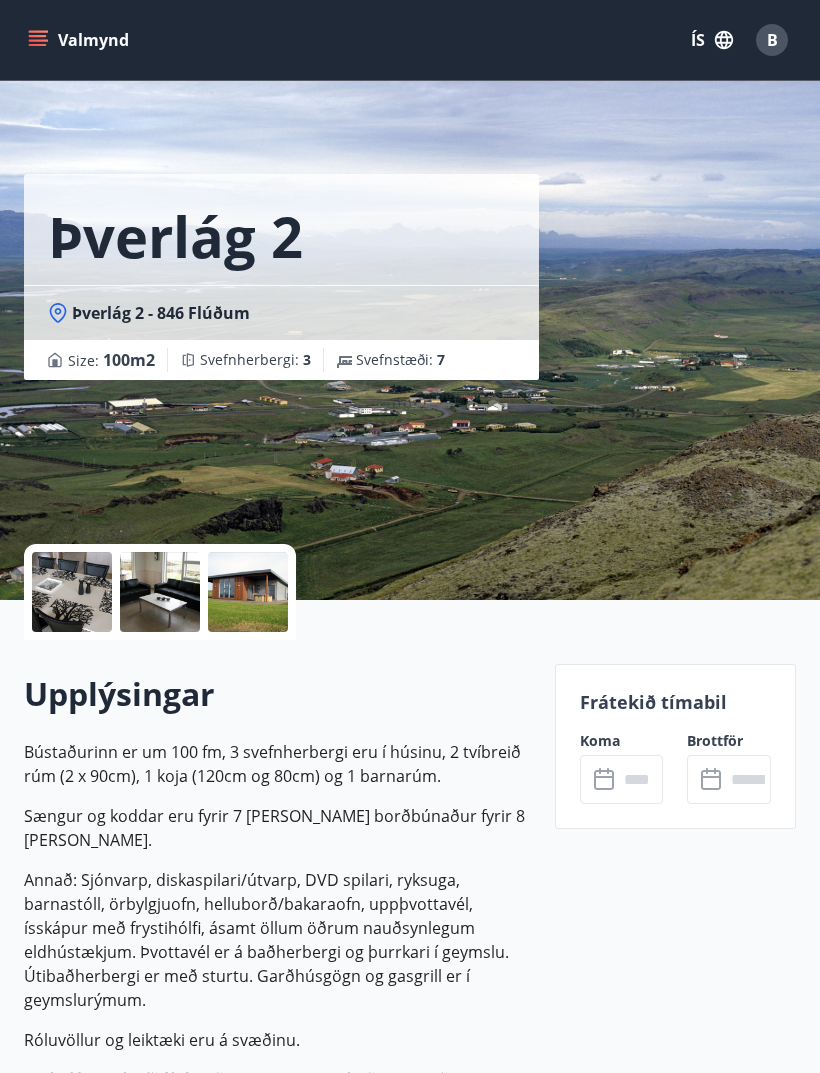 click at bounding box center [641, 779] 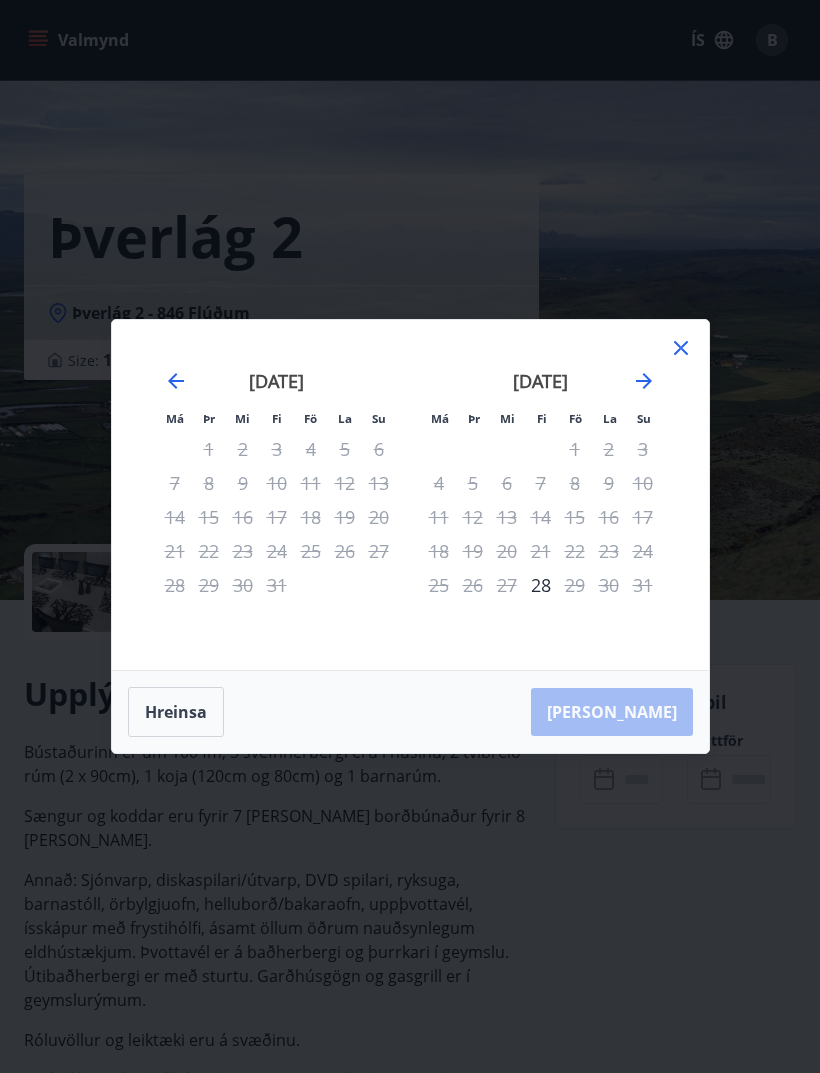 click on "3" at bounding box center [643, 449] 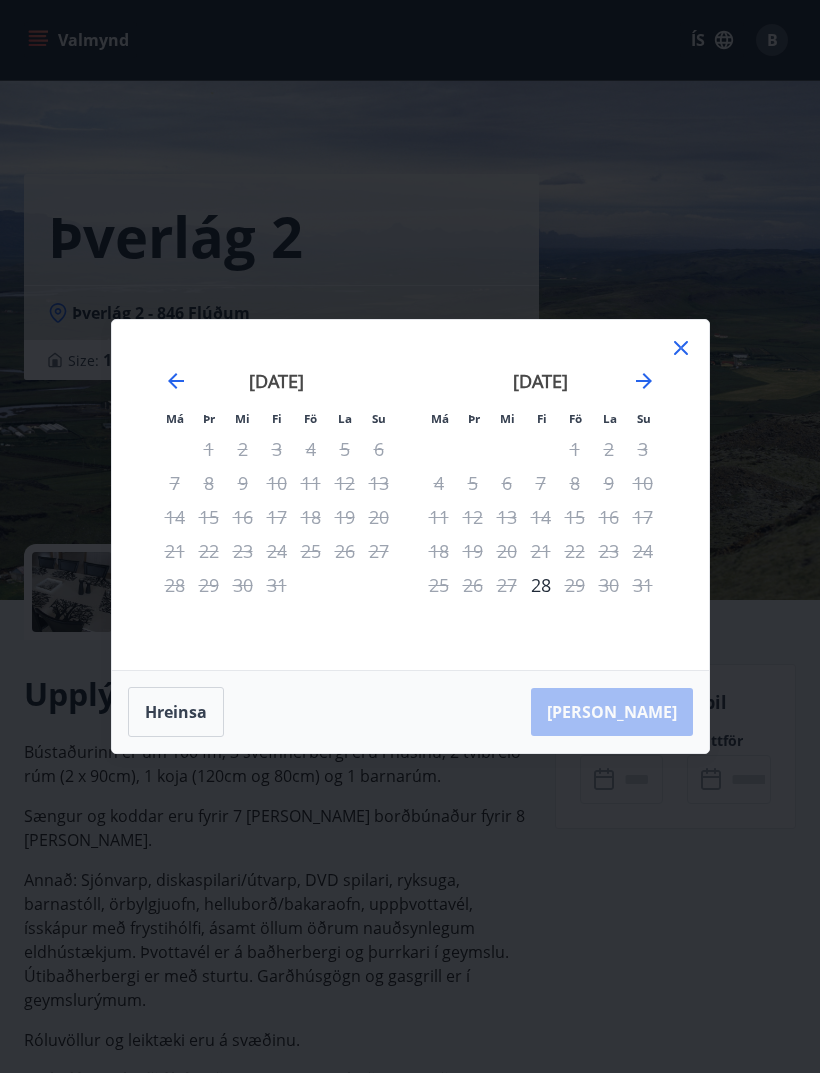 click on "[DATE] 1 2 3 4 5 6 7 8 9 10 11 12 13 14 15 16 17 18 19 20 21 22 23 24 25 26 27 28 29 [DATE] 1 2 3 4 5 6 7 8 9 10 11 12 13 14 15 16 17 18 19 20 21 22 23 24 25 26 27 28 29 30 [DATE] 1 2 3 4 5 6 7 8 9 10 11 12 13 14 15 16 17 18 19 20 21 22 23 24 25 26 27 28 29 30 31 [DATE] 1 2 3 4 5 6 7 8 9 10 11 12 13 14 15 16 17 18 19 20 21 22 23 24 25 26 27 28 29 30" at bounding box center [675, 508] 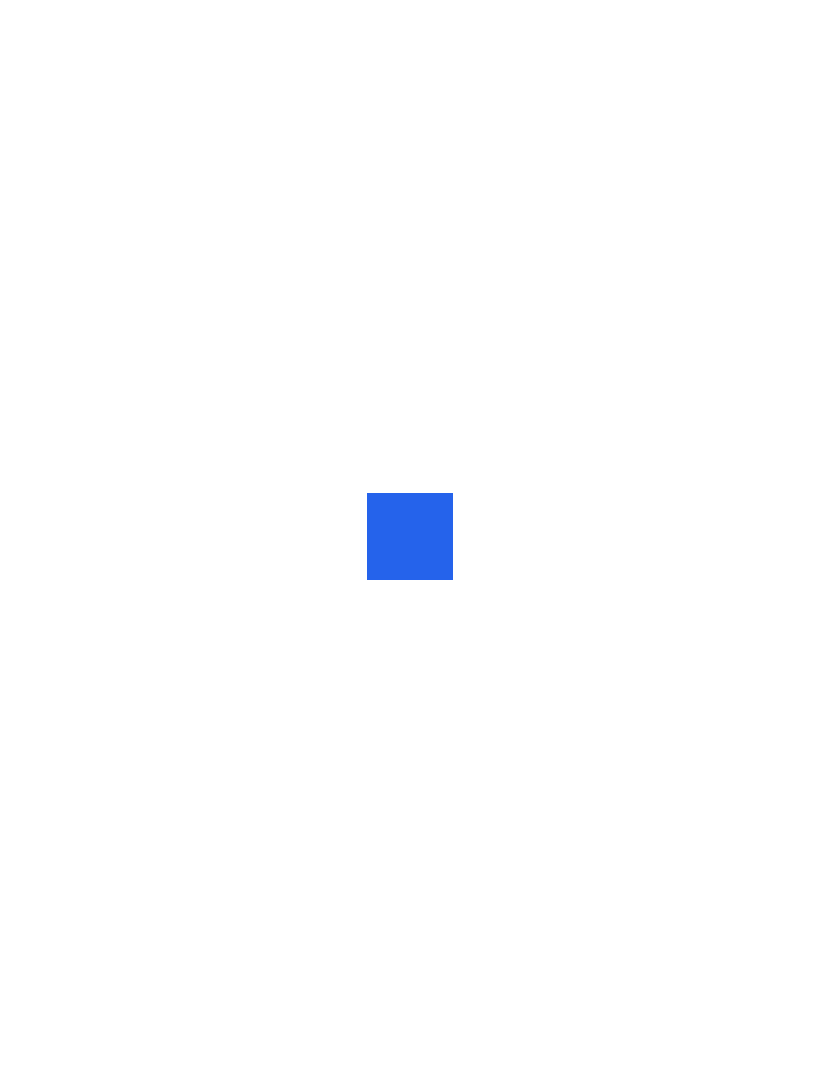 scroll, scrollTop: 0, scrollLeft: 0, axis: both 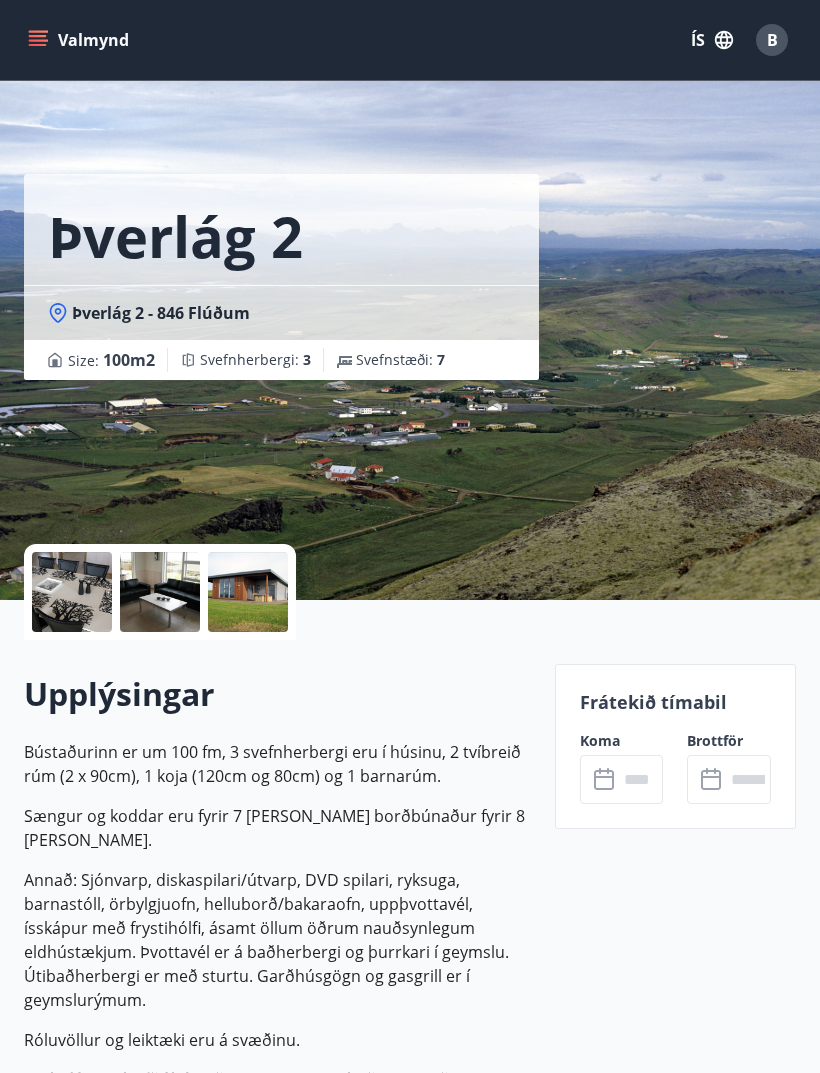 click at bounding box center (641, 779) 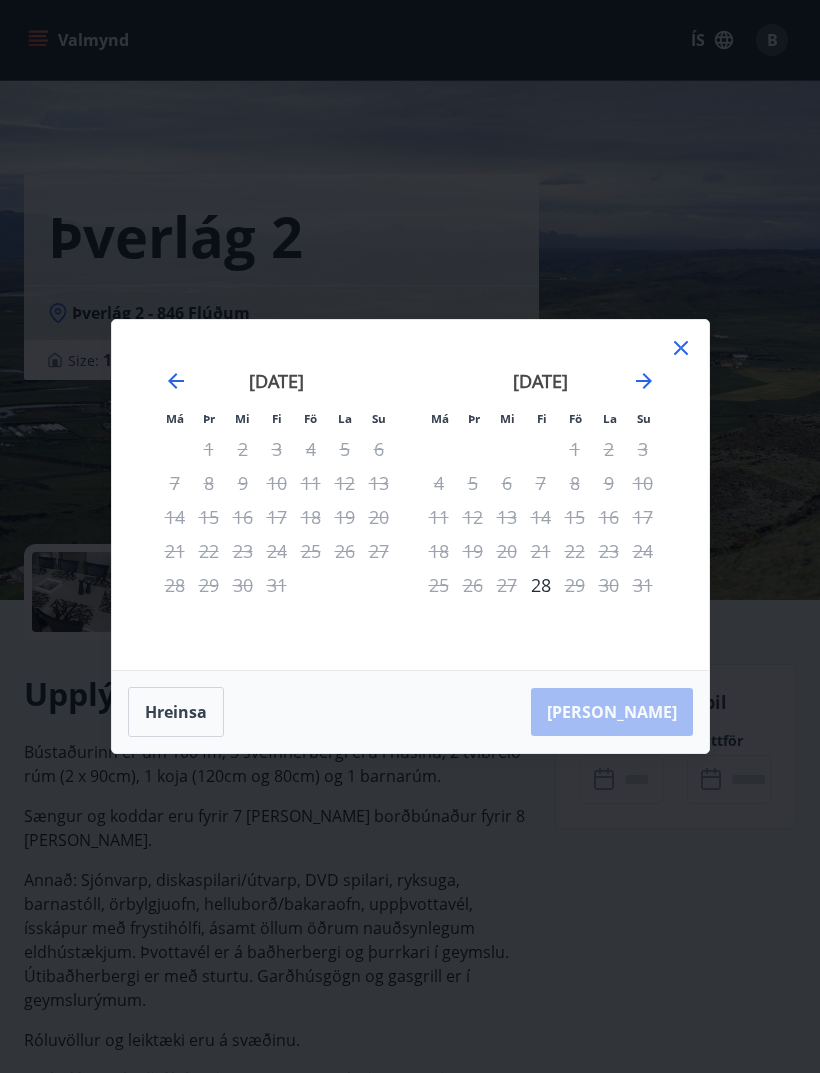 click 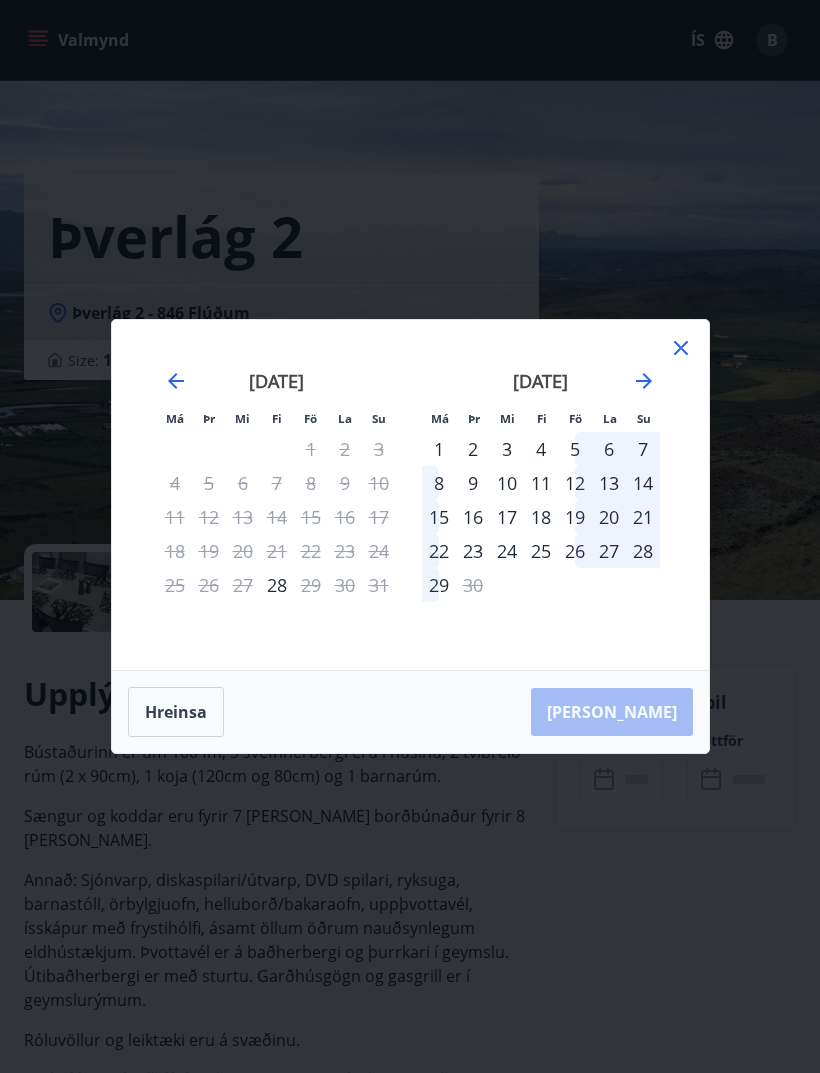 click 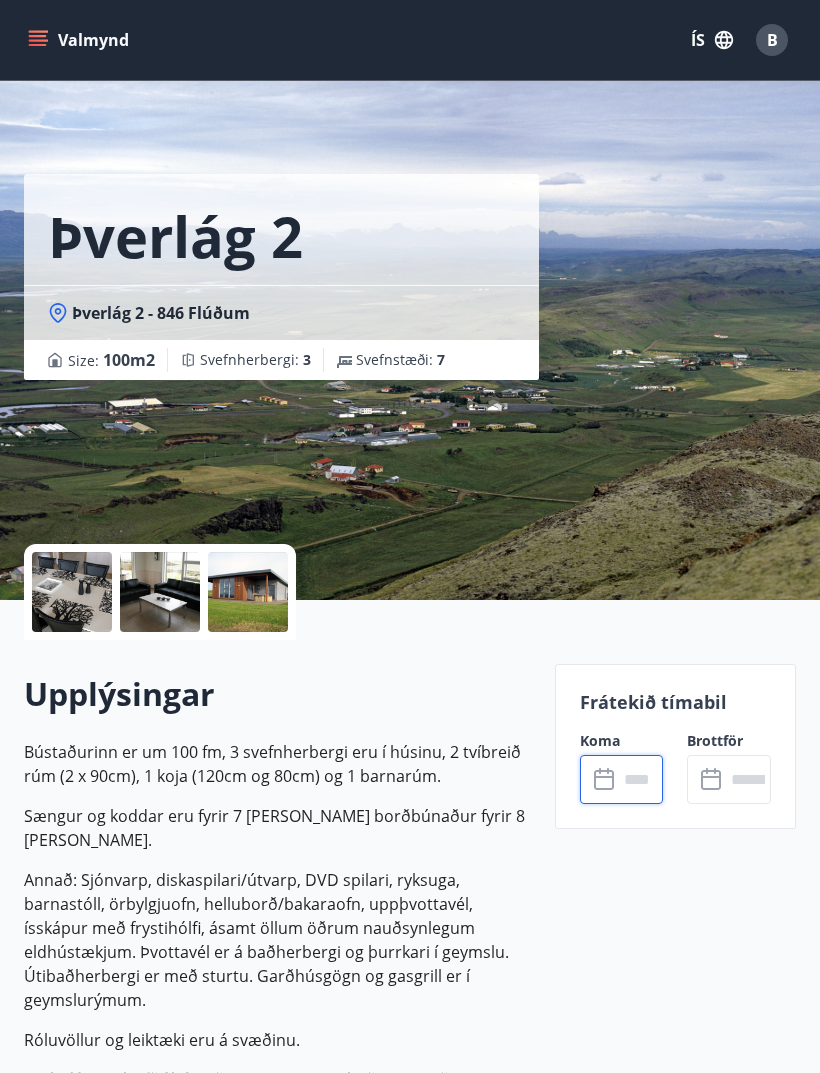 click at bounding box center (72, 592) 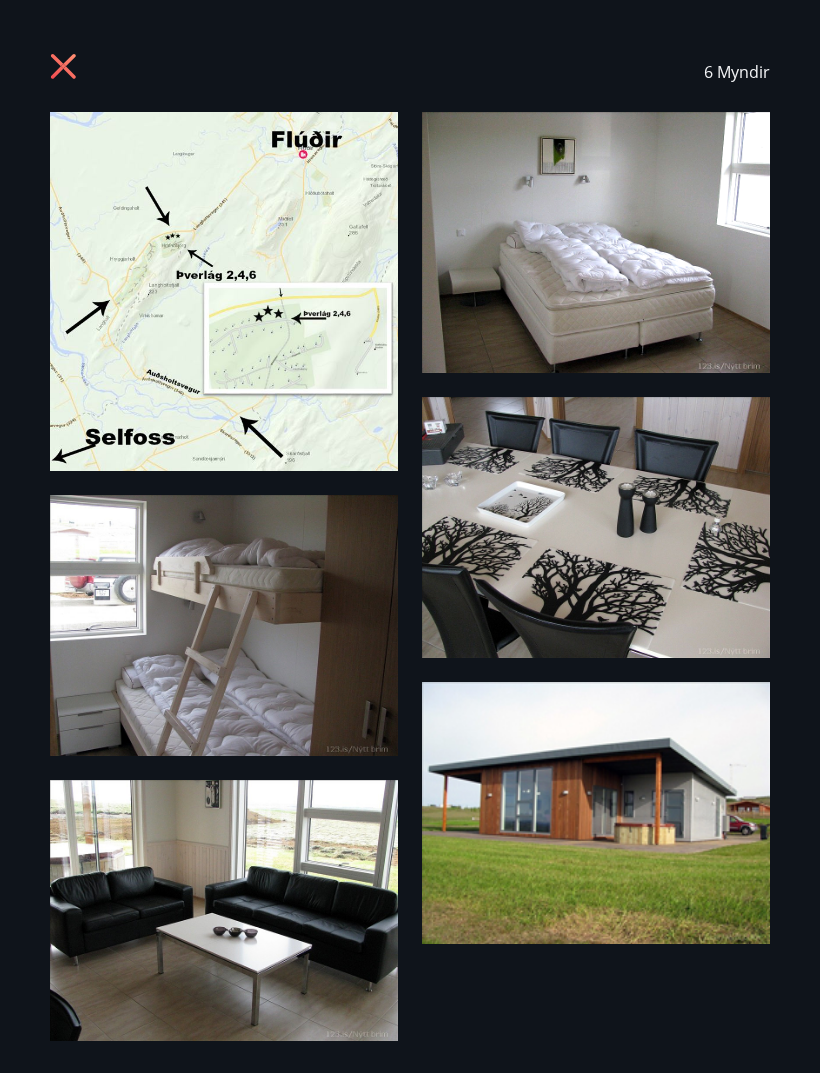 click 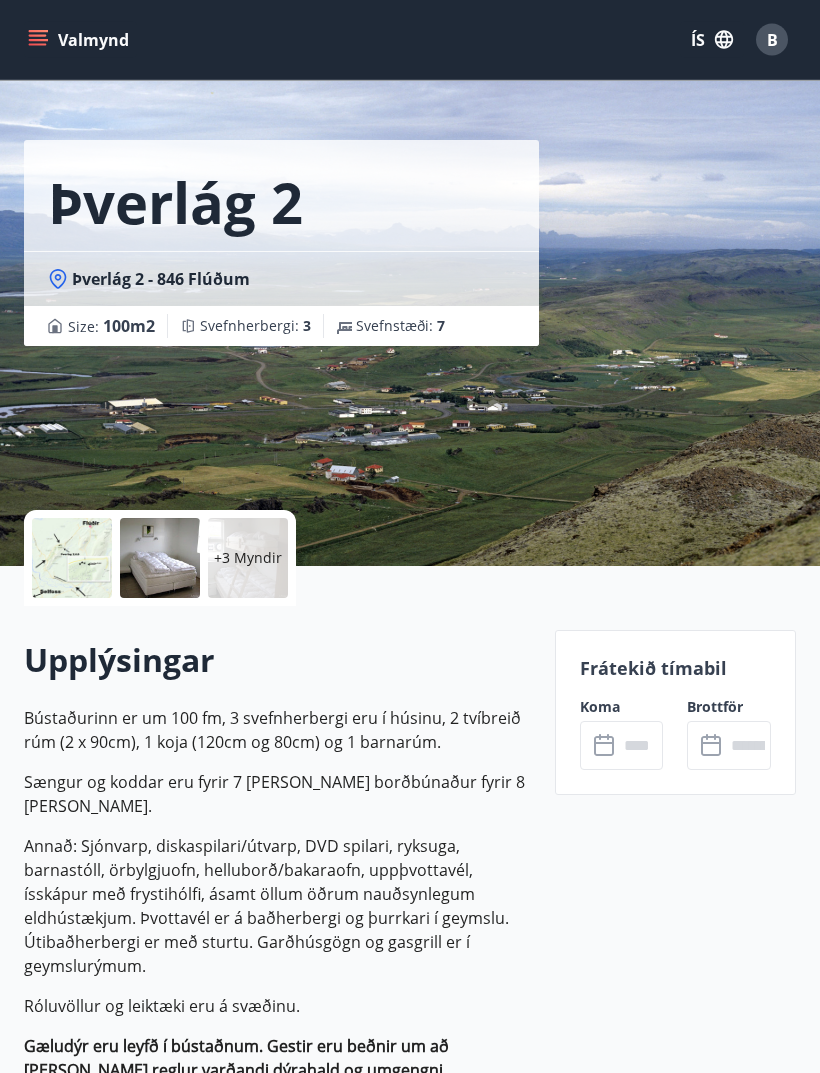 scroll, scrollTop: 34, scrollLeft: 0, axis: vertical 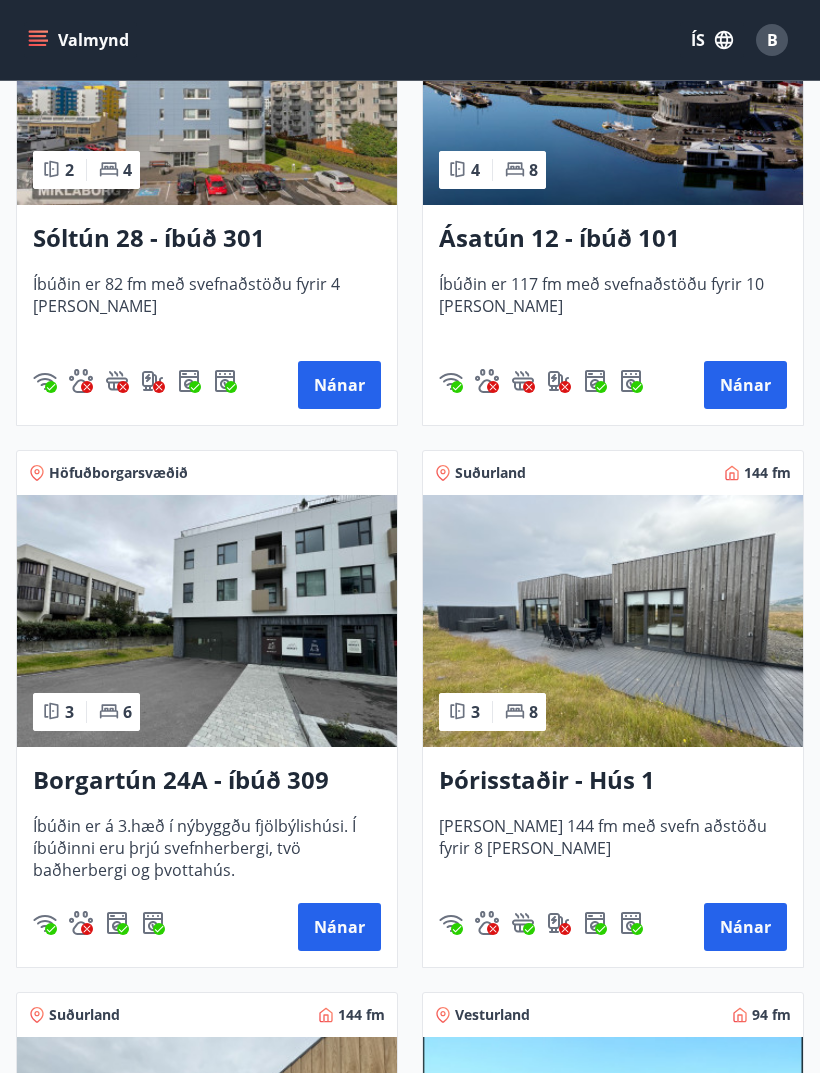 click at bounding box center [613, 621] 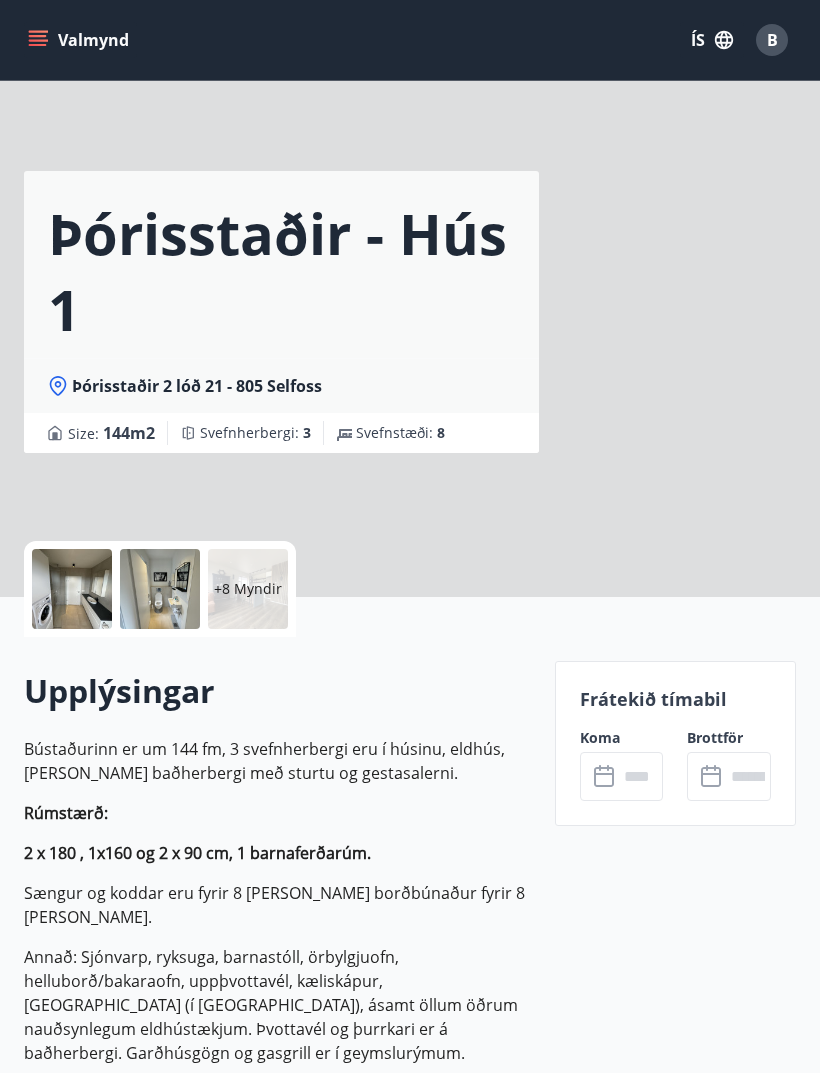 scroll, scrollTop: 0, scrollLeft: 0, axis: both 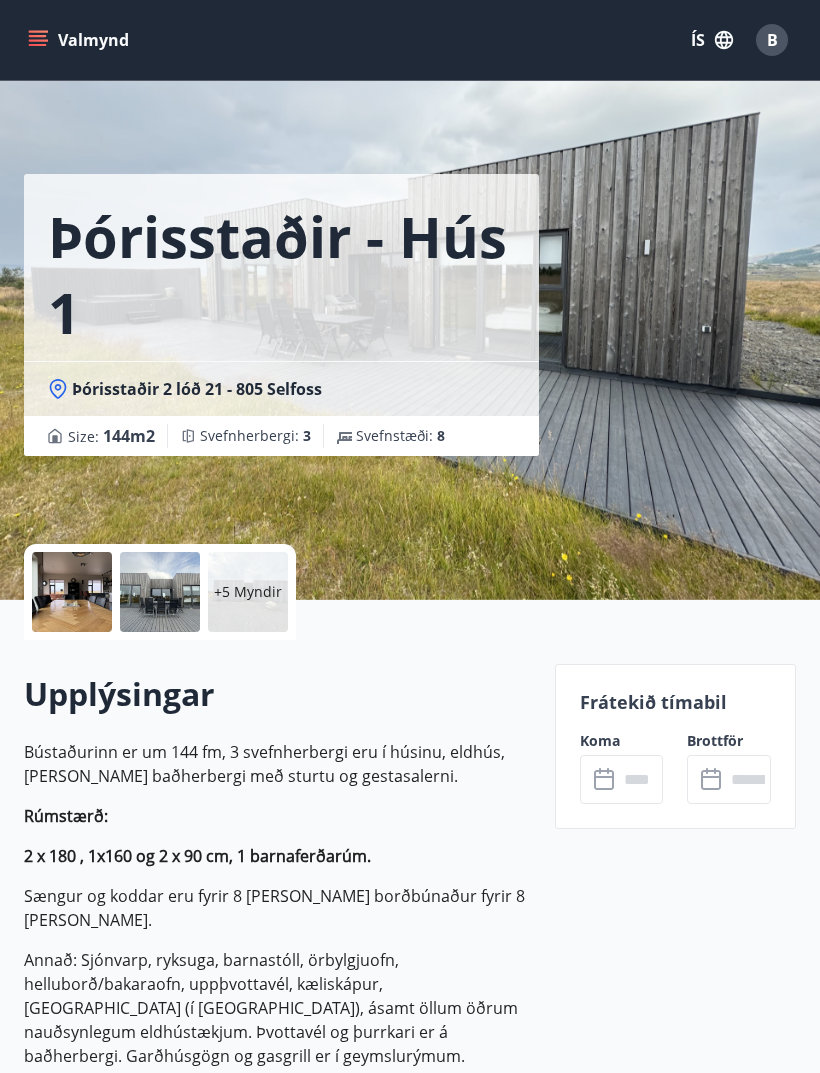click at bounding box center [641, 779] 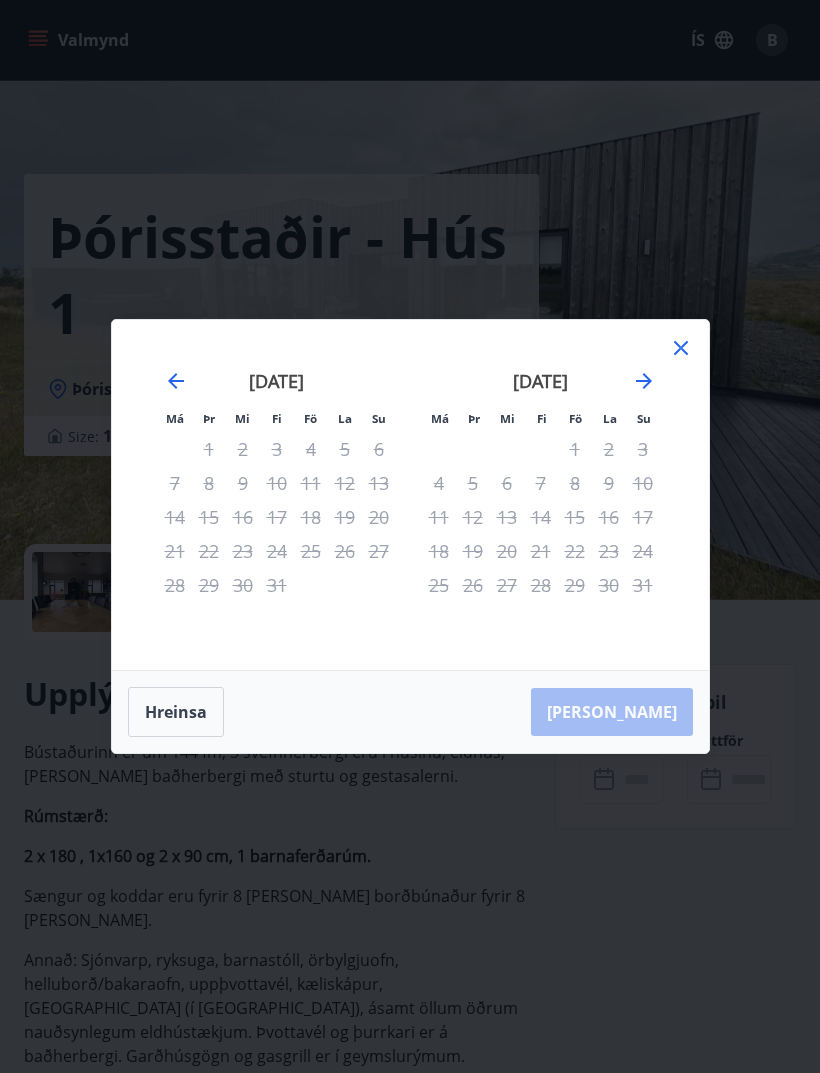 click 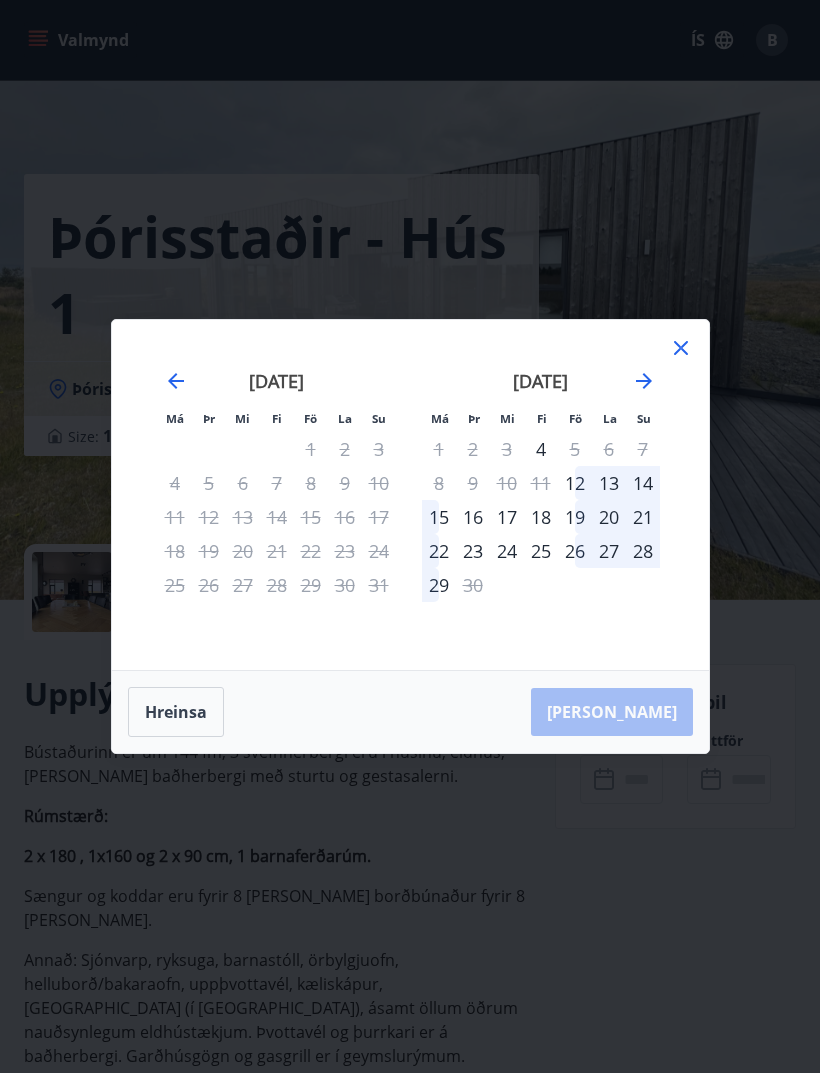 click on "12" at bounding box center (575, 483) 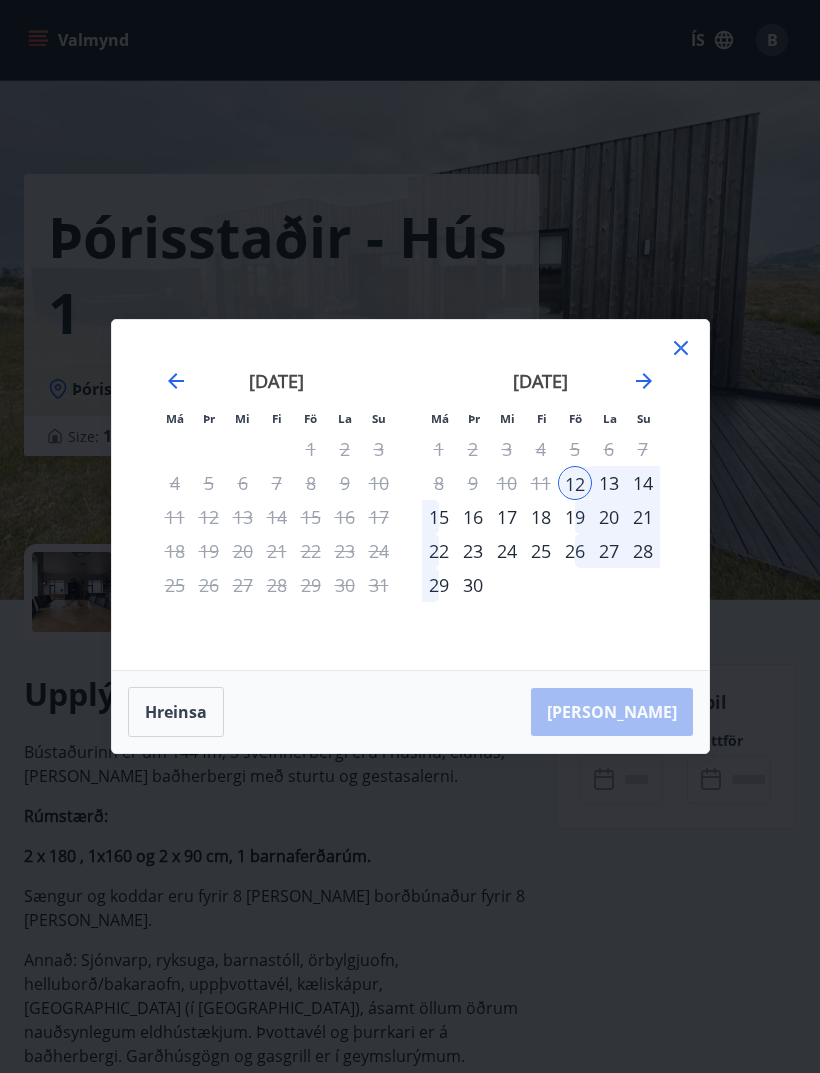 click on "20" at bounding box center [609, 517] 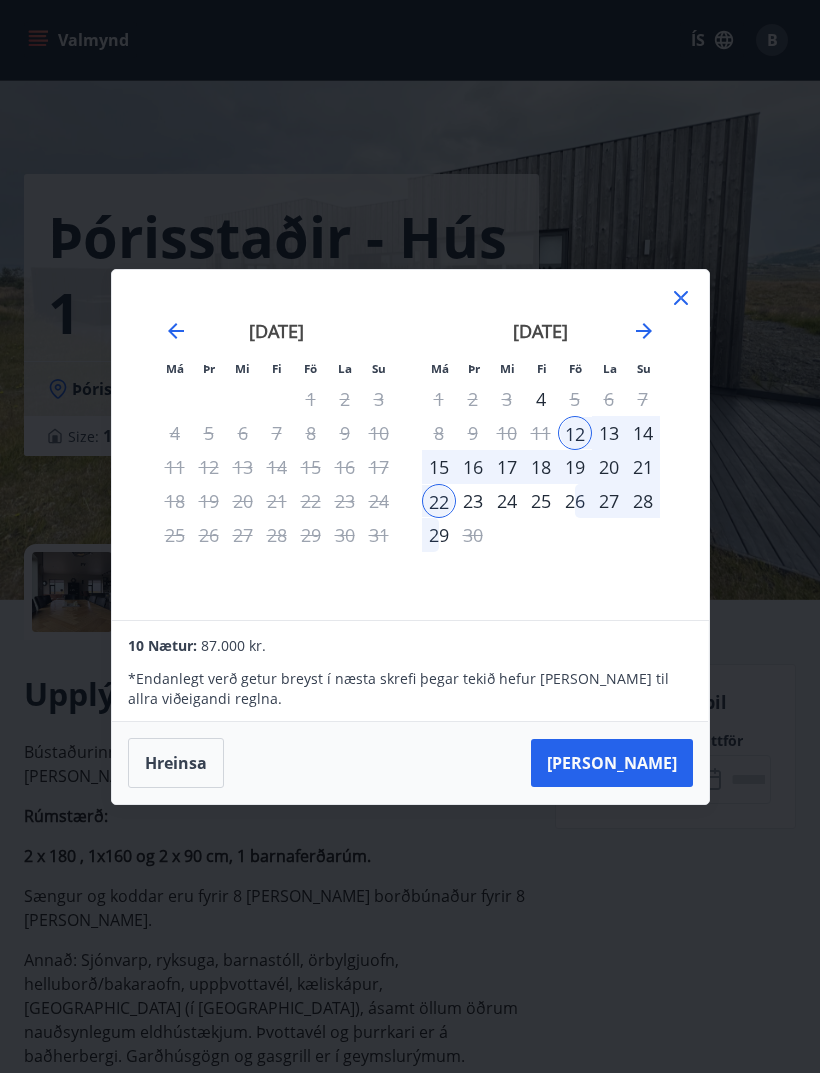 click on "20" at bounding box center [609, 467] 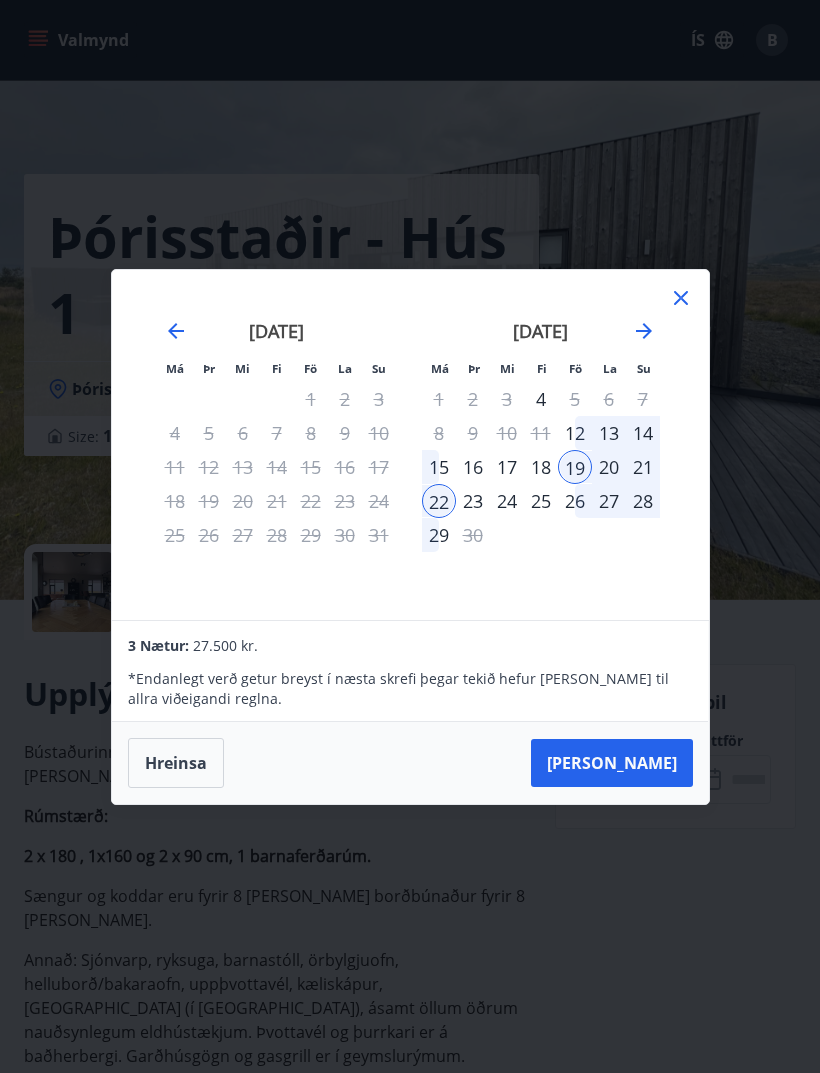 click on "20" at bounding box center (609, 467) 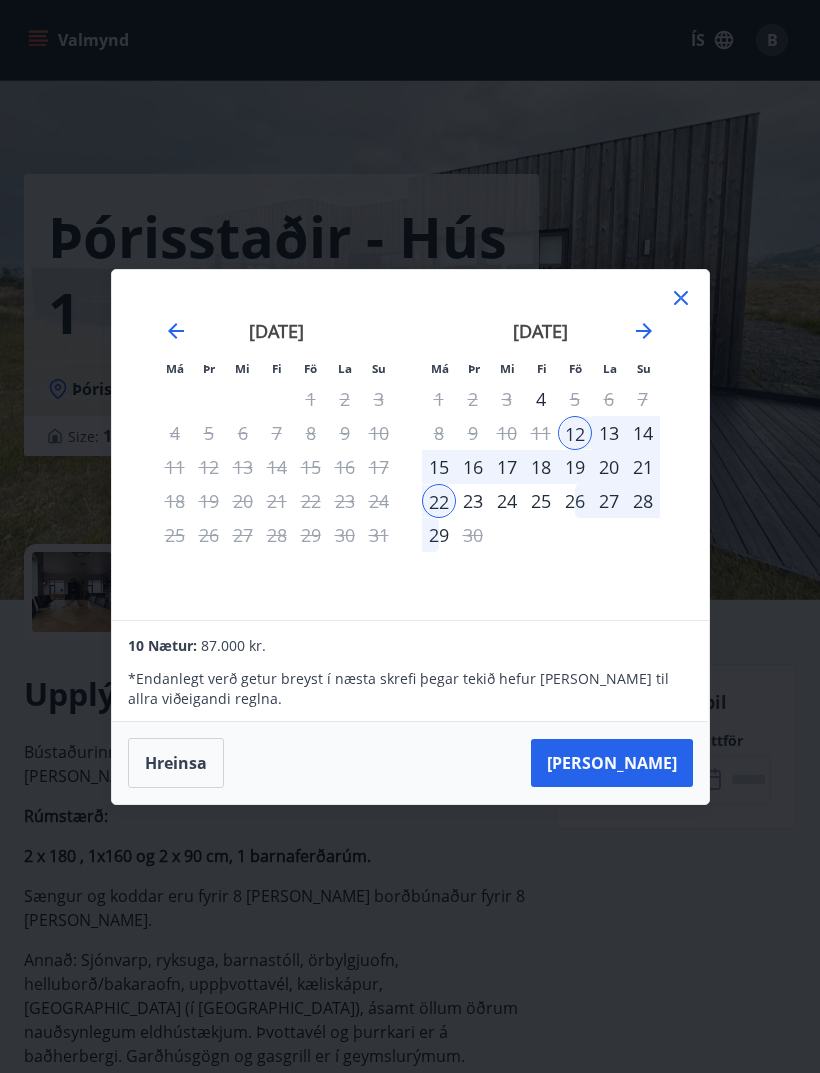 click on "20" at bounding box center [609, 467] 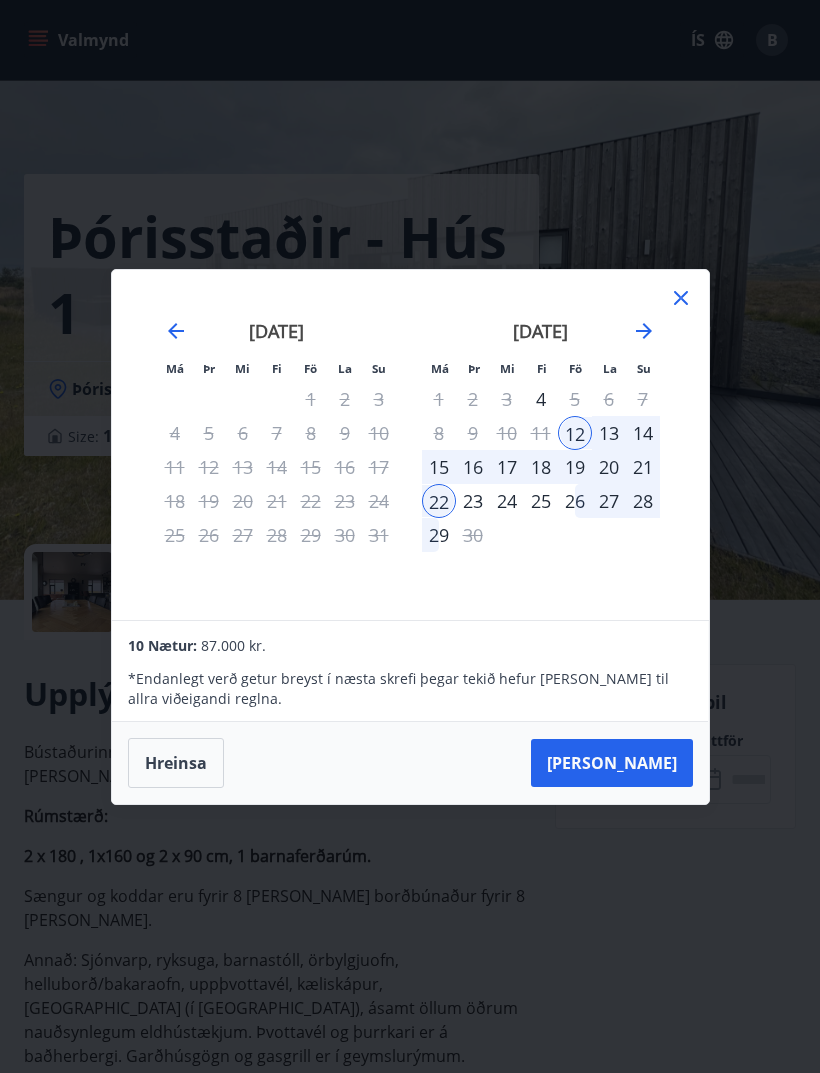 click on "12" at bounding box center [575, 433] 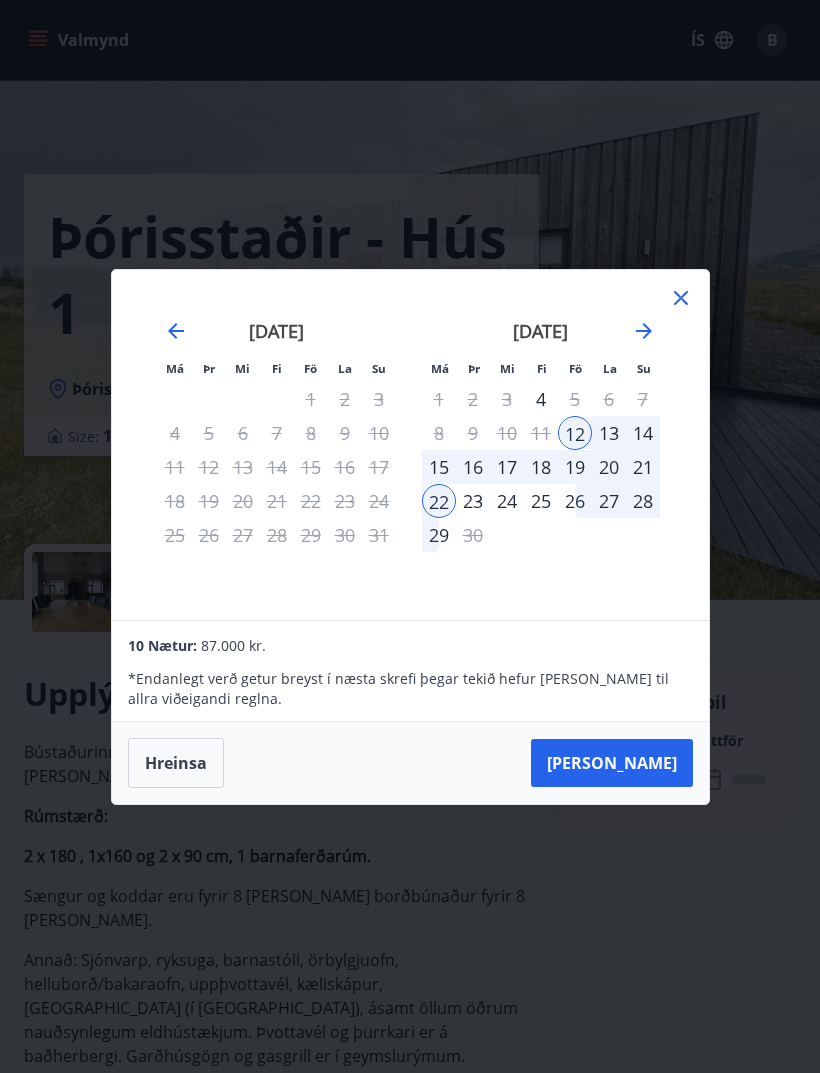 click on "12" at bounding box center [575, 433] 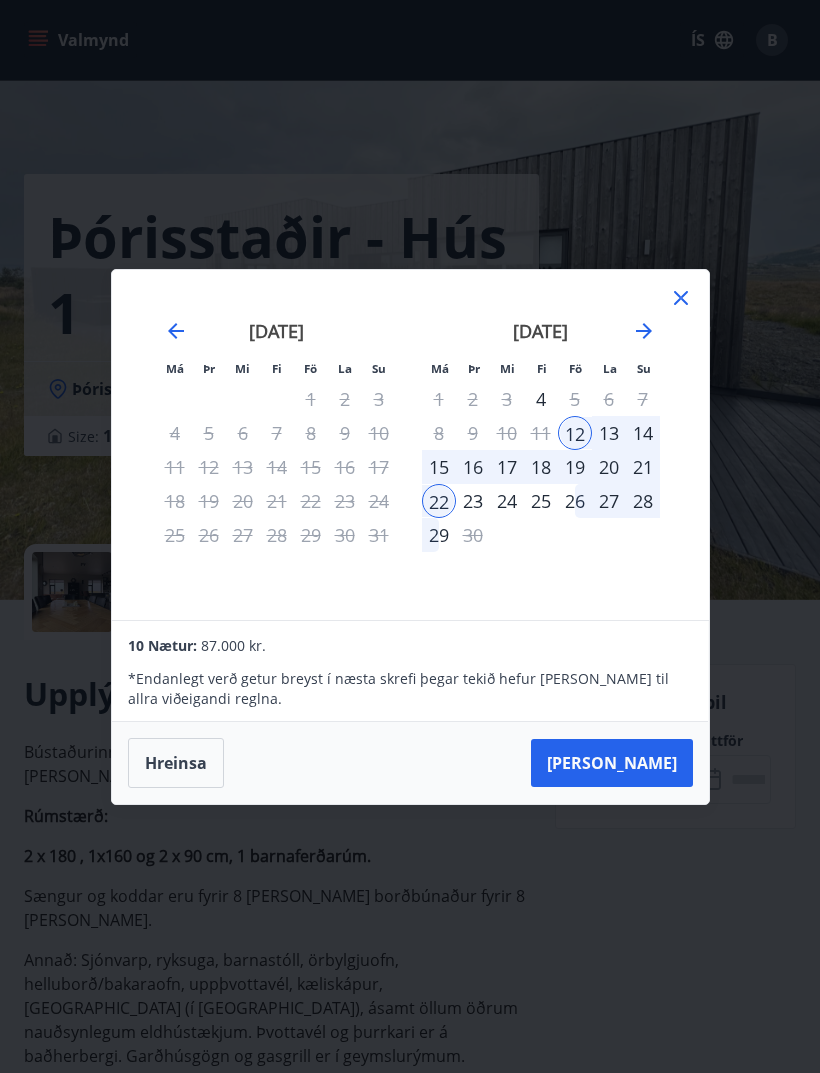 click 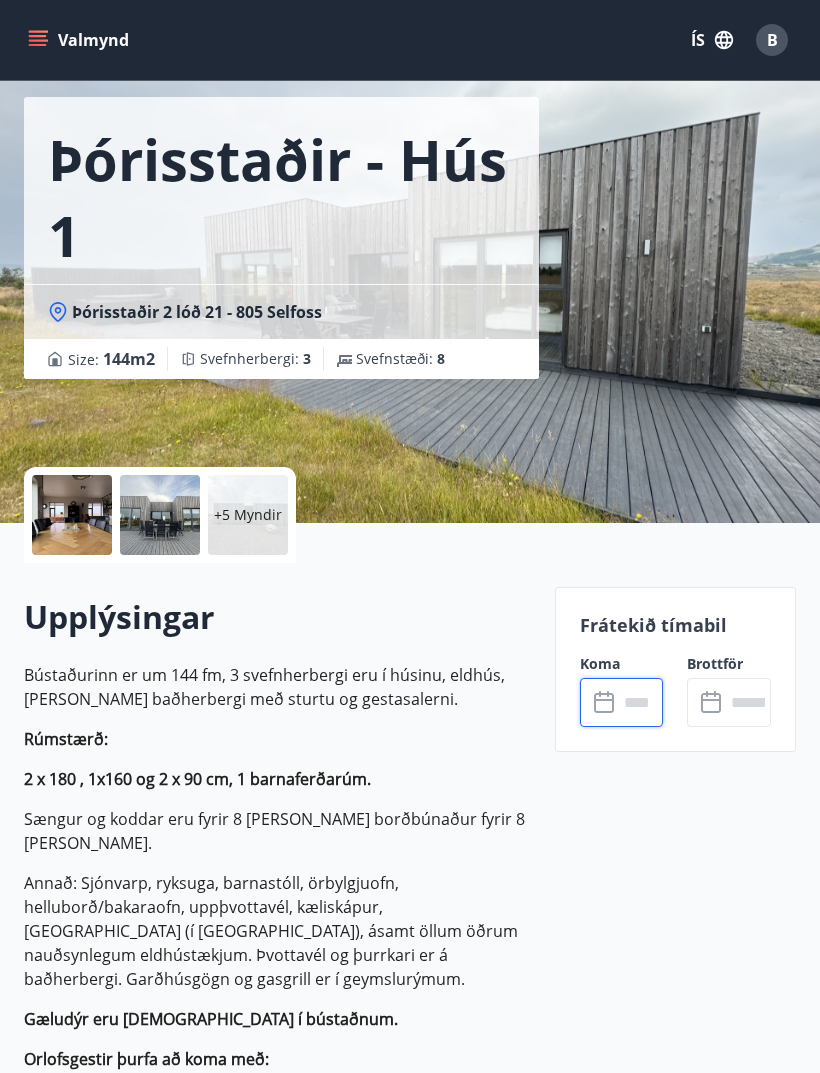 scroll, scrollTop: 0, scrollLeft: 0, axis: both 